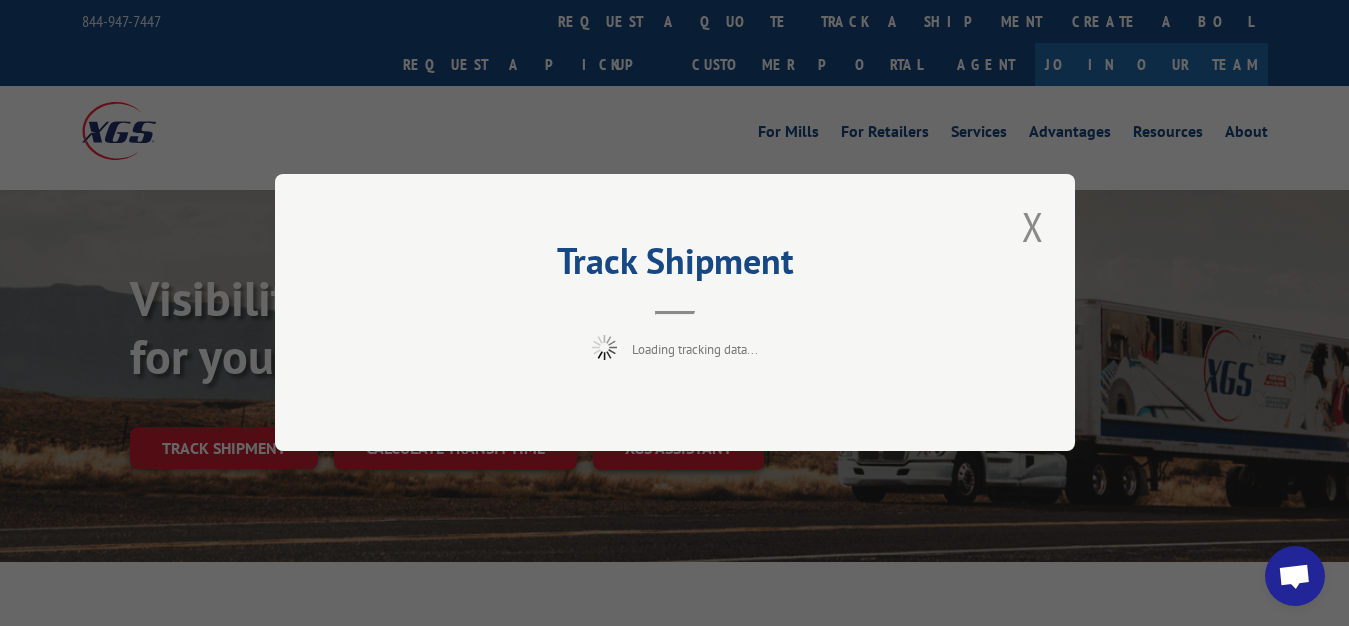 scroll, scrollTop: 102, scrollLeft: 0, axis: vertical 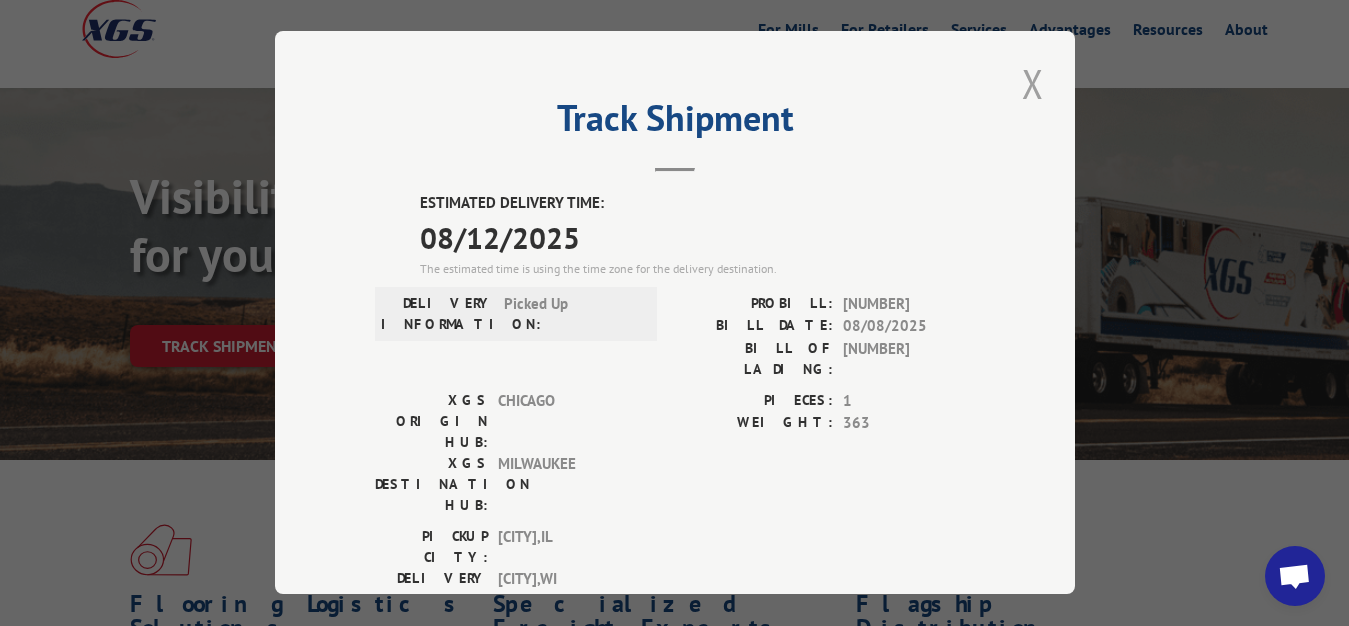 click at bounding box center [1033, 83] 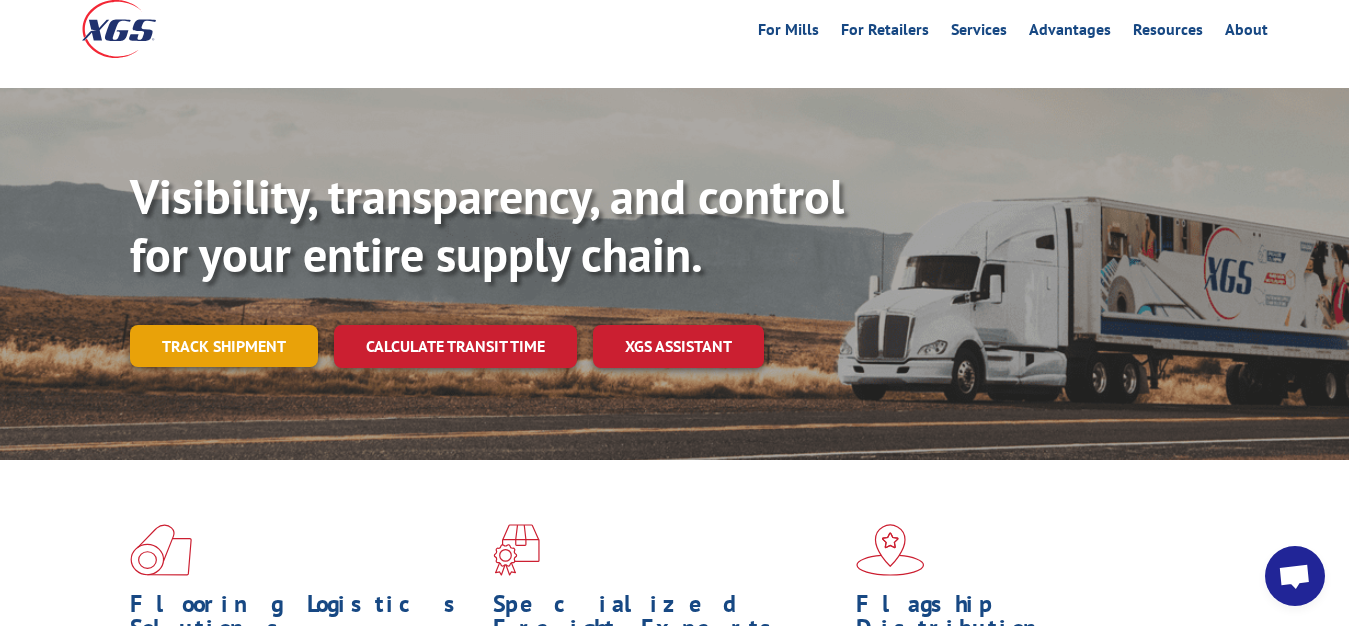 click on "Track shipment" at bounding box center (224, 346) 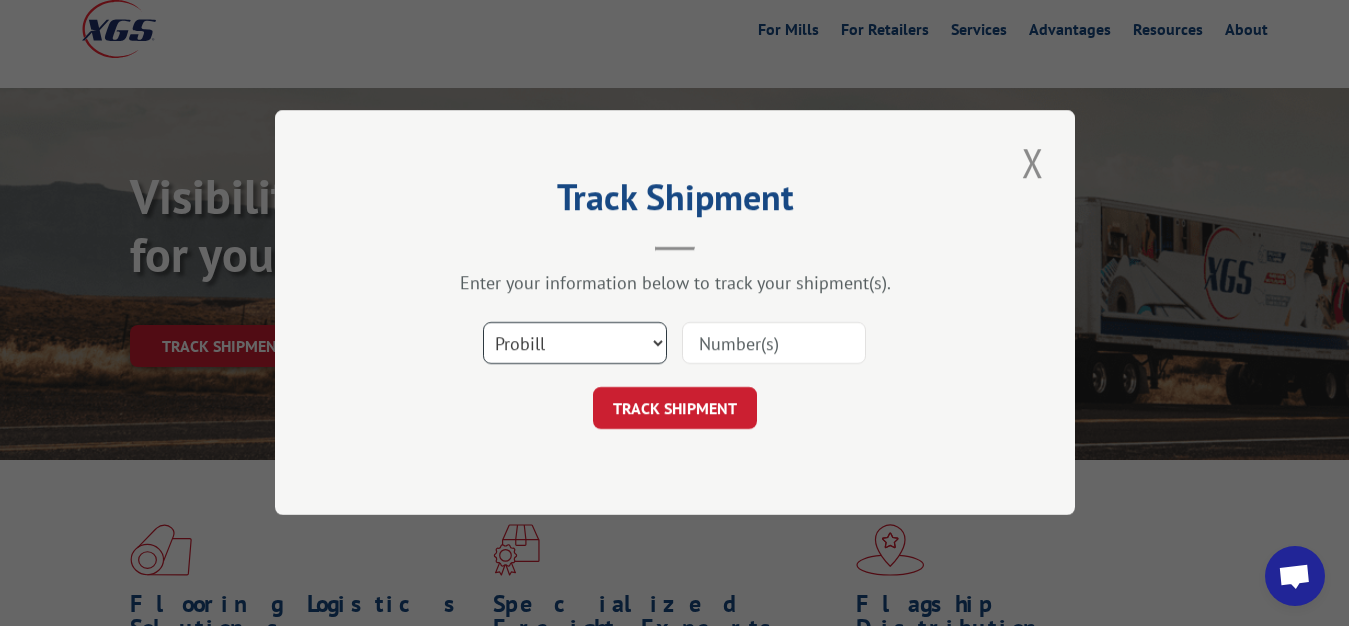 click on "Select category... Probill BOL PO" at bounding box center (575, 344) 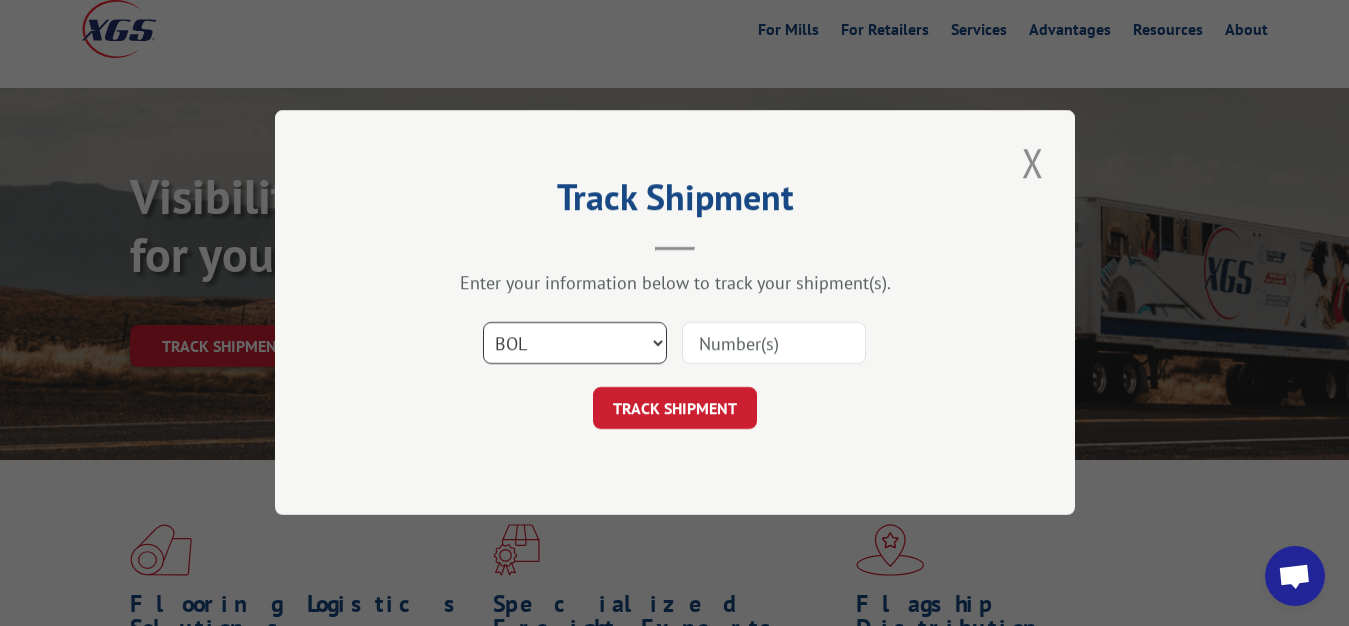 click on "BOL" at bounding box center [0, 0] 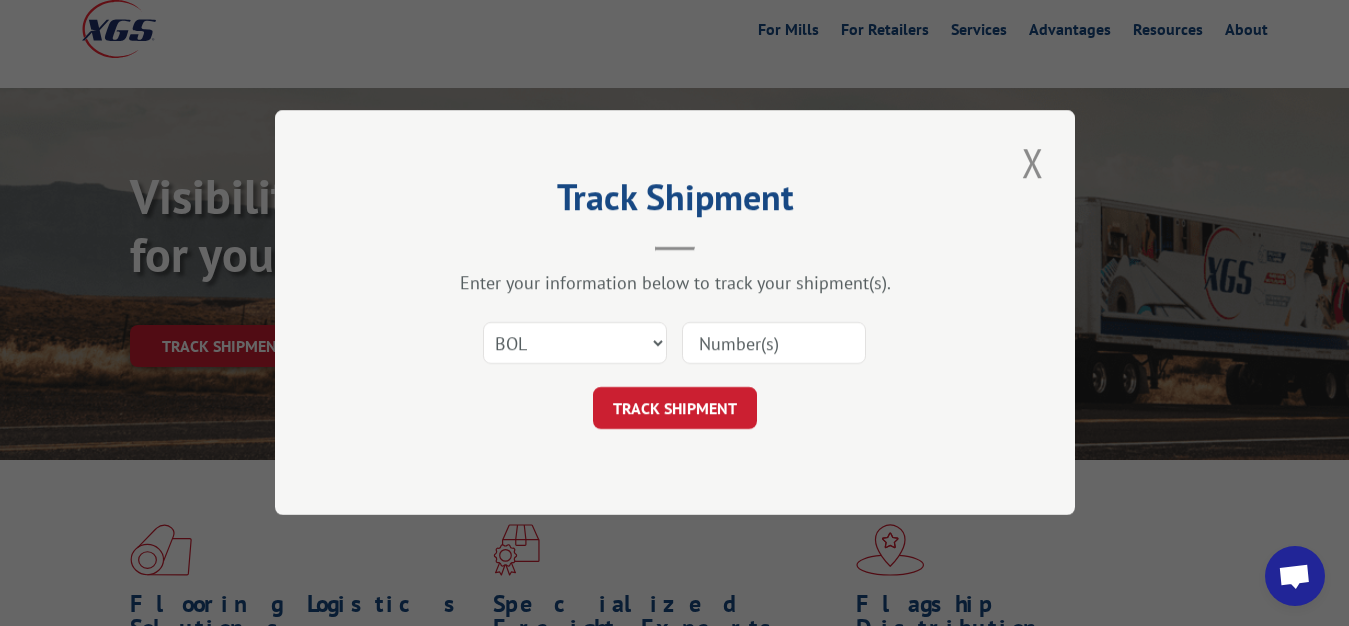 drag, startPoint x: 721, startPoint y: 344, endPoint x: 721, endPoint y: 313, distance: 31 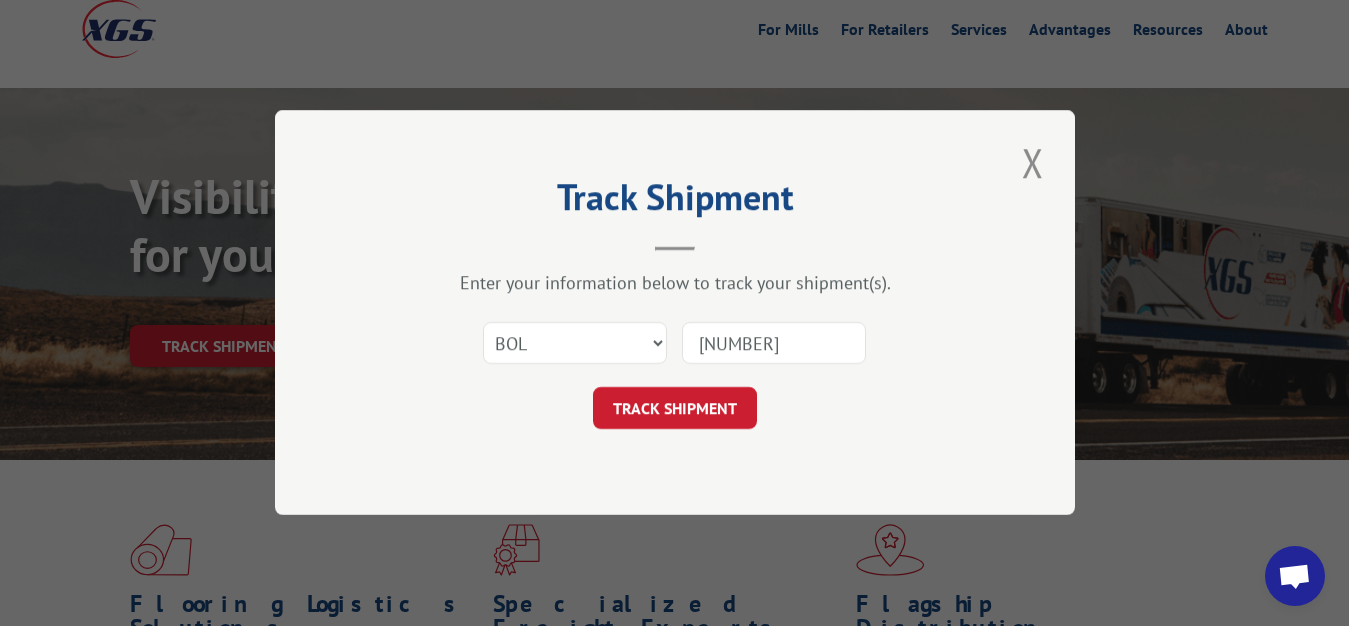 type on "[NUMBER]" 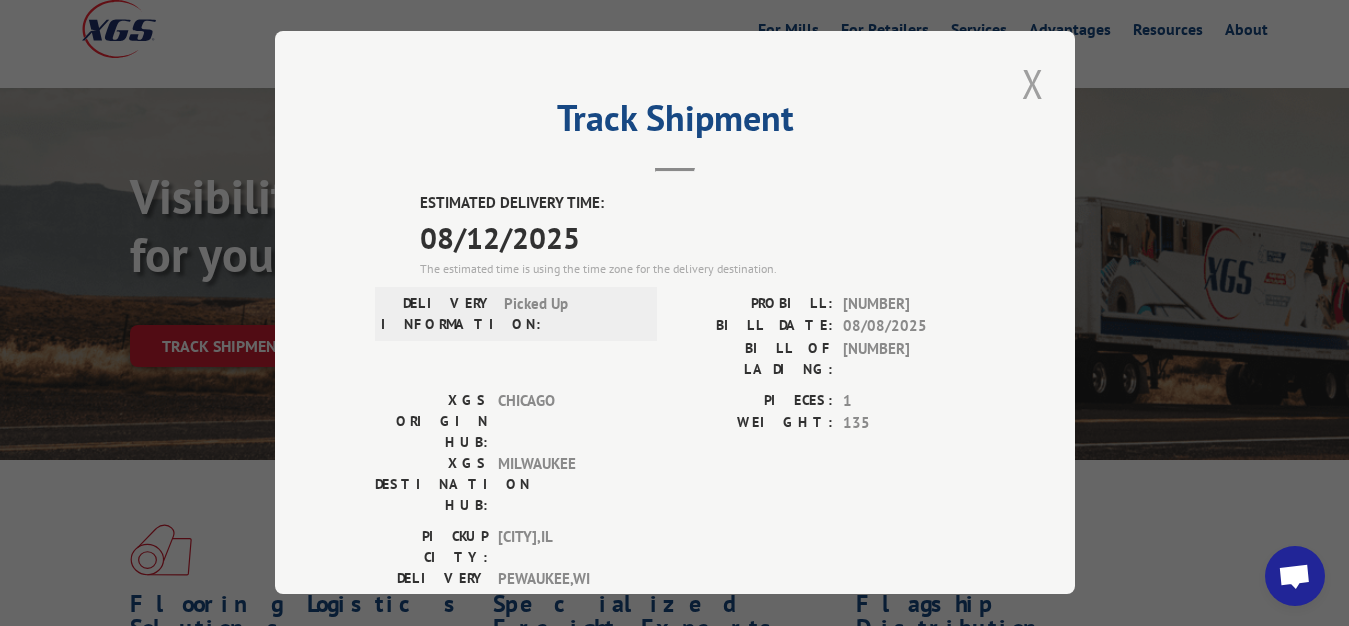 drag, startPoint x: 1021, startPoint y: 73, endPoint x: 838, endPoint y: 156, distance: 200.94278 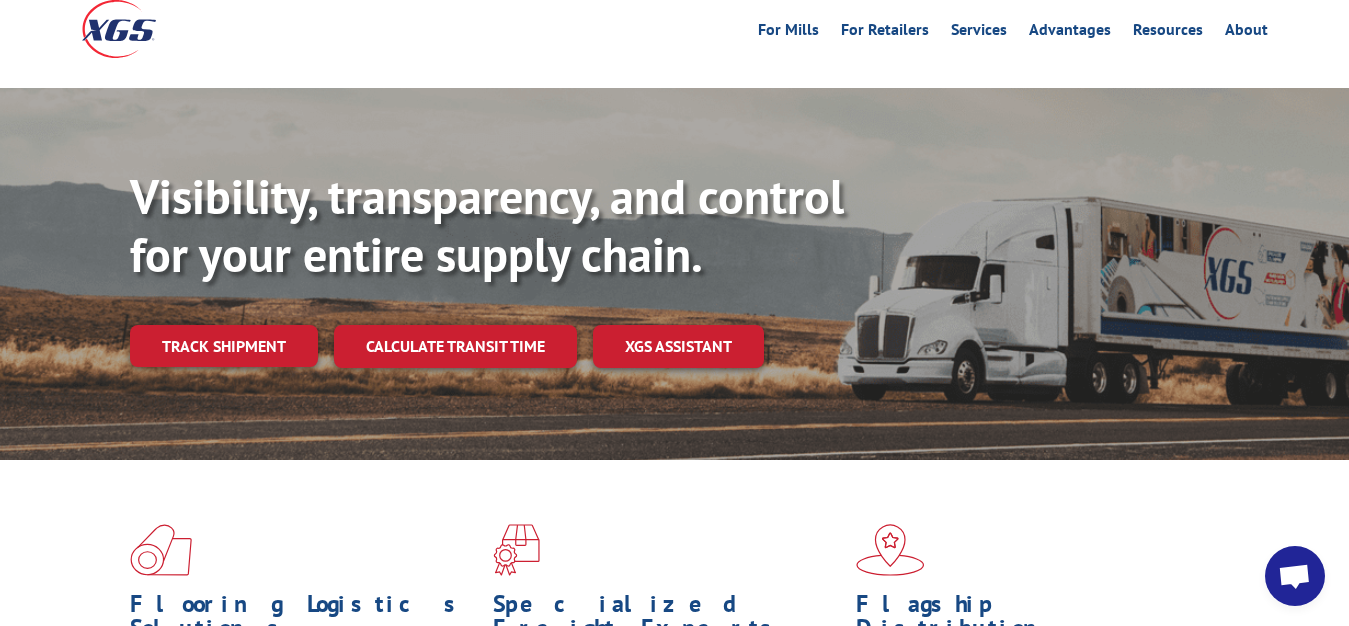 drag, startPoint x: 221, startPoint y: 314, endPoint x: 349, endPoint y: 325, distance: 128.47179 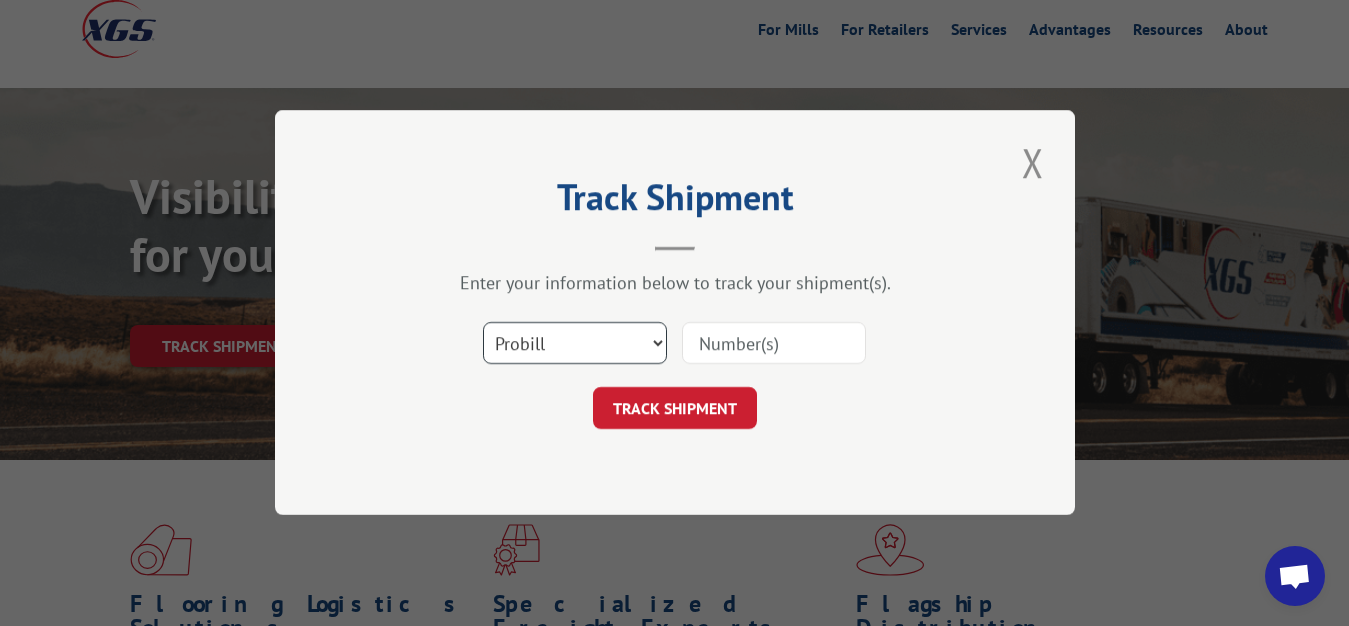 click on "Select category... Probill BOL PO" at bounding box center (575, 344) 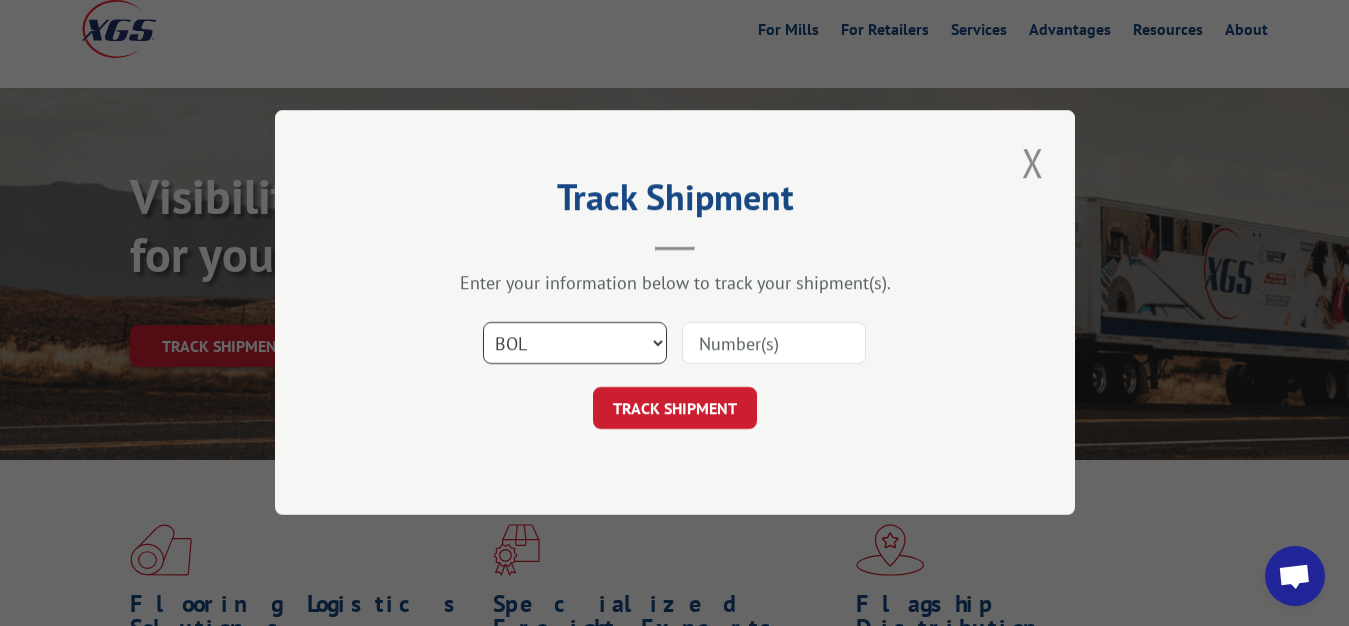 click on "BOL" at bounding box center (0, 0) 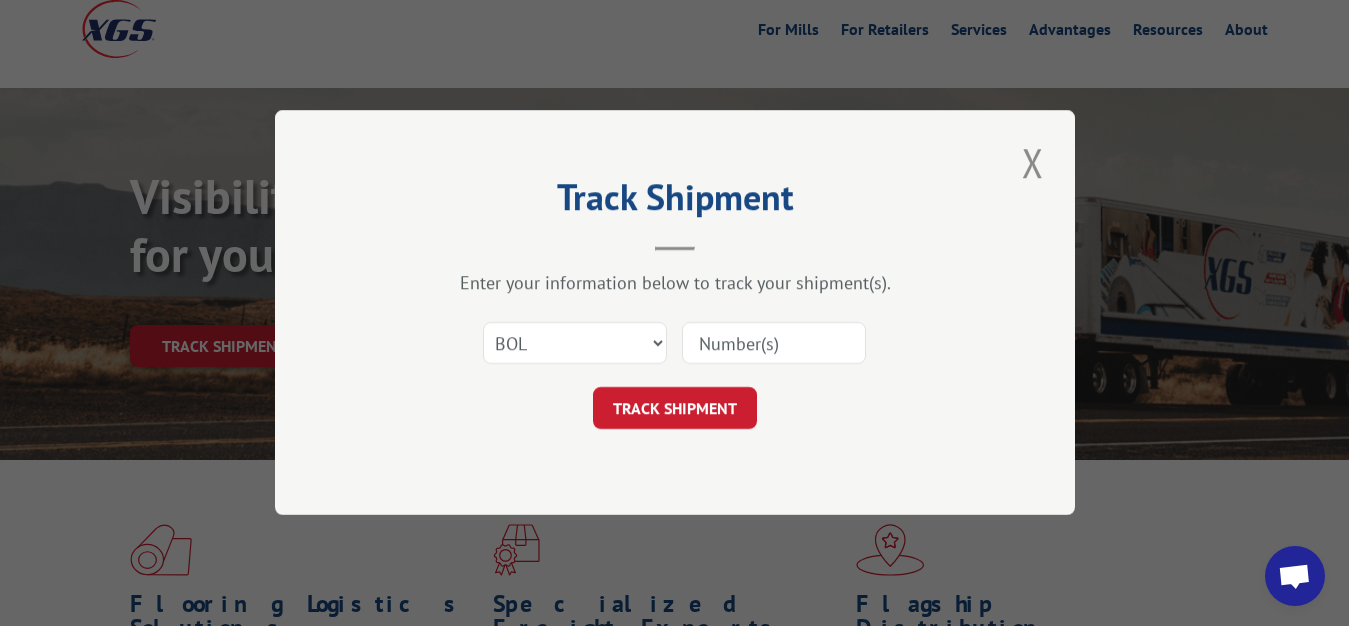 drag, startPoint x: 728, startPoint y: 326, endPoint x: 728, endPoint y: 251, distance: 75 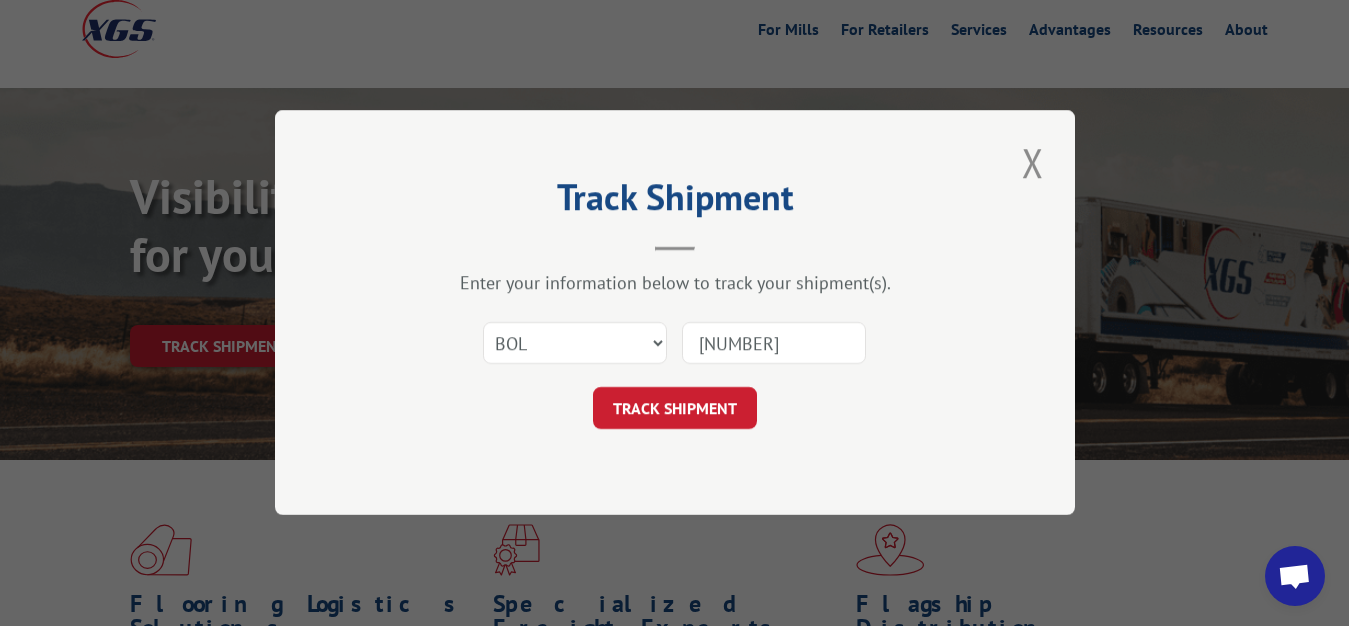 type on "[NUMBER]" 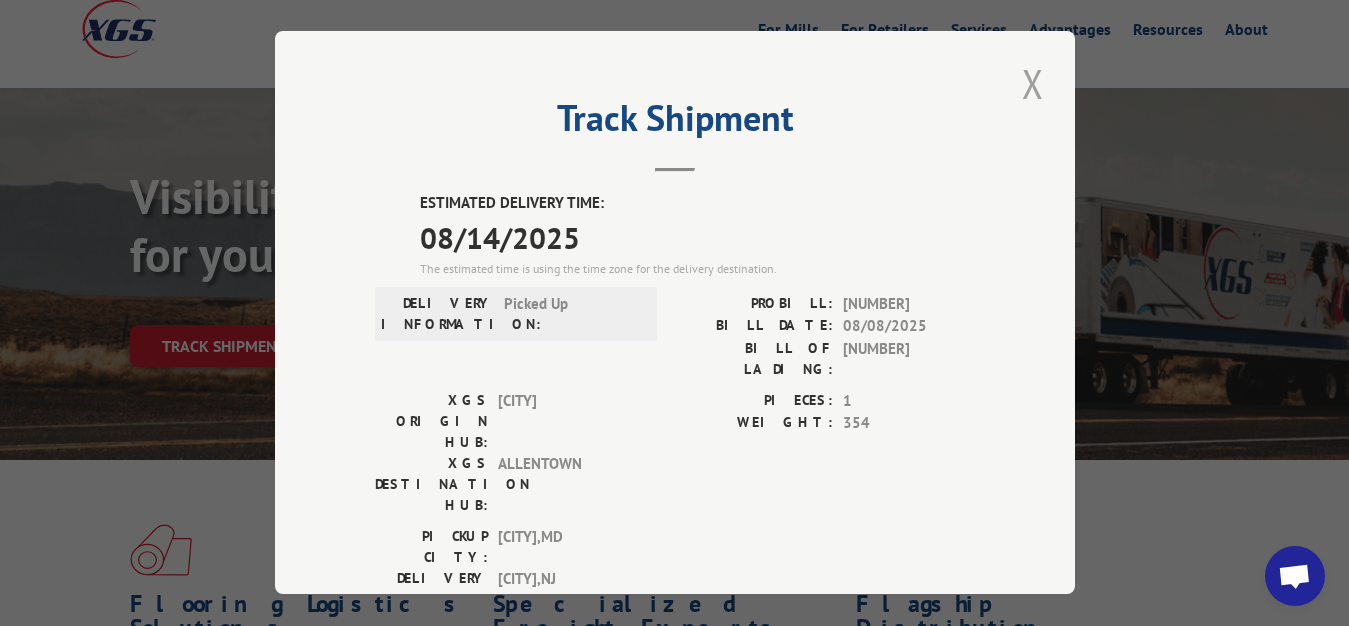 click at bounding box center [1033, 83] 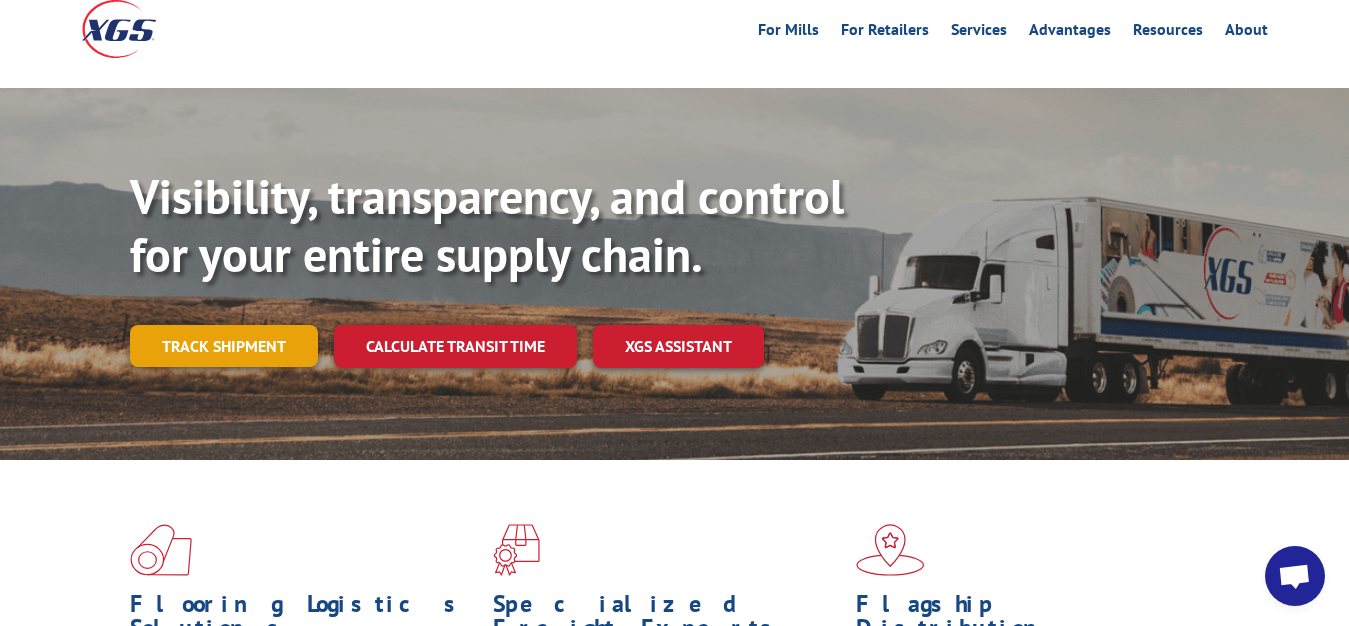 click on "Track shipment" at bounding box center (224, 346) 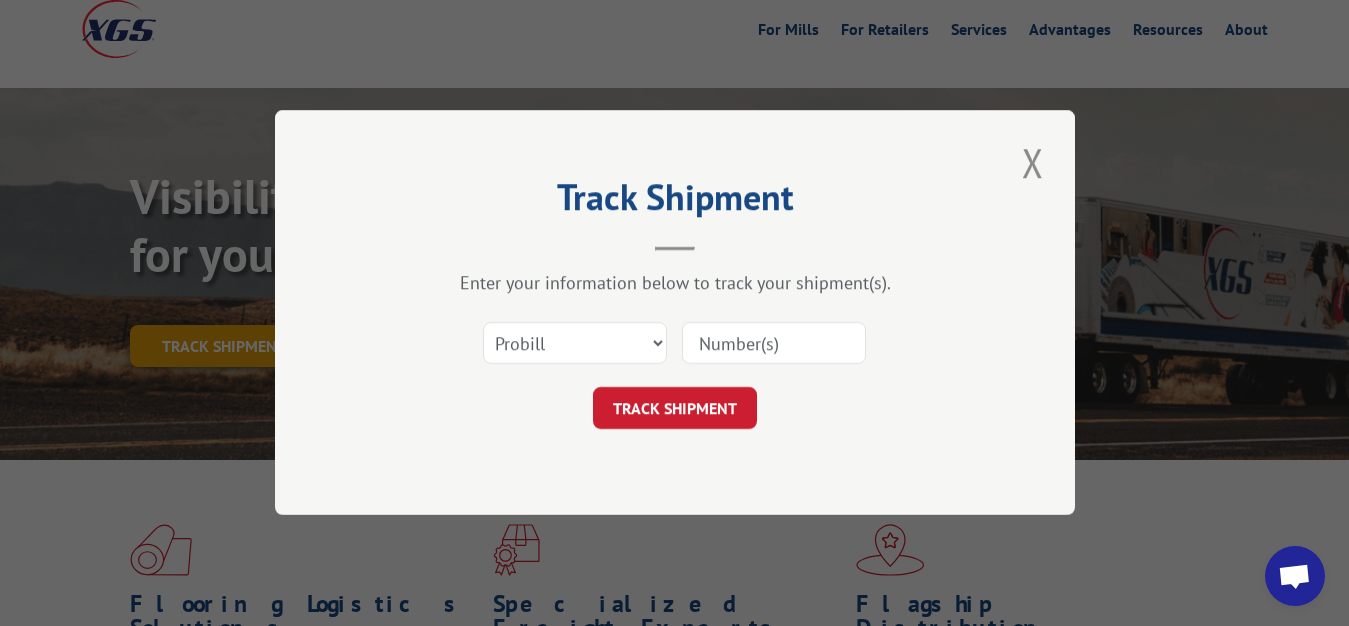 scroll, scrollTop: 0, scrollLeft: 0, axis: both 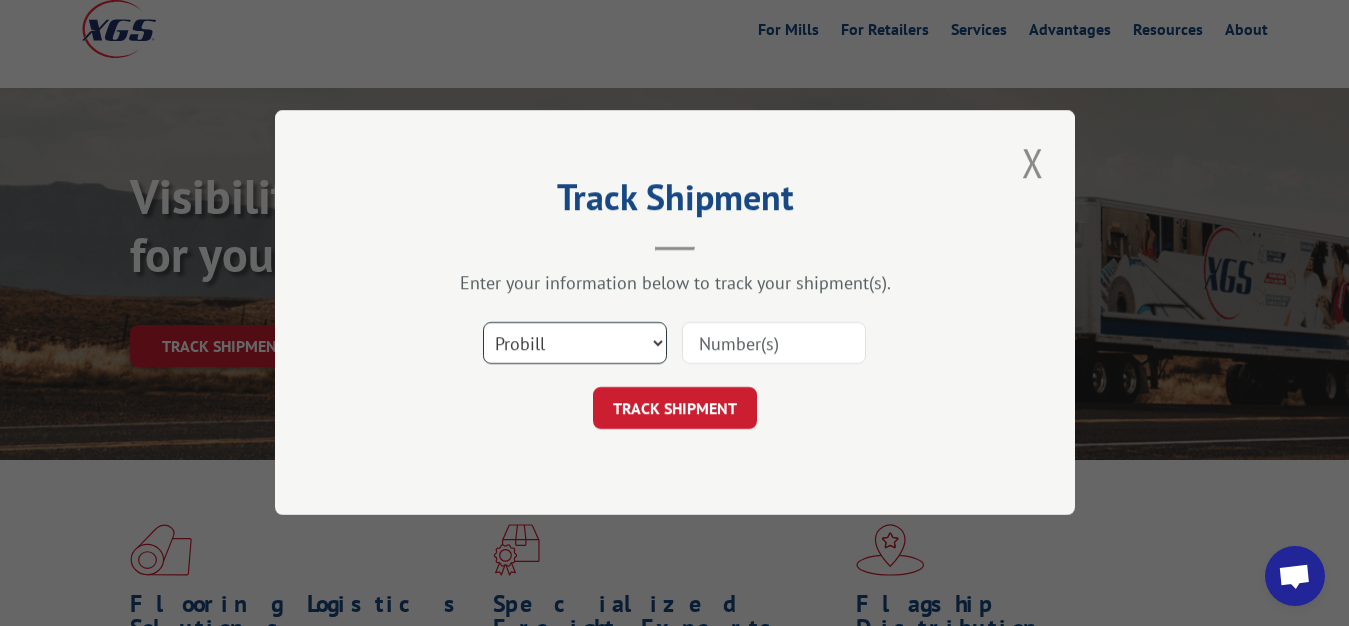 click on "Select category... Probill BOL PO" at bounding box center [575, 344] 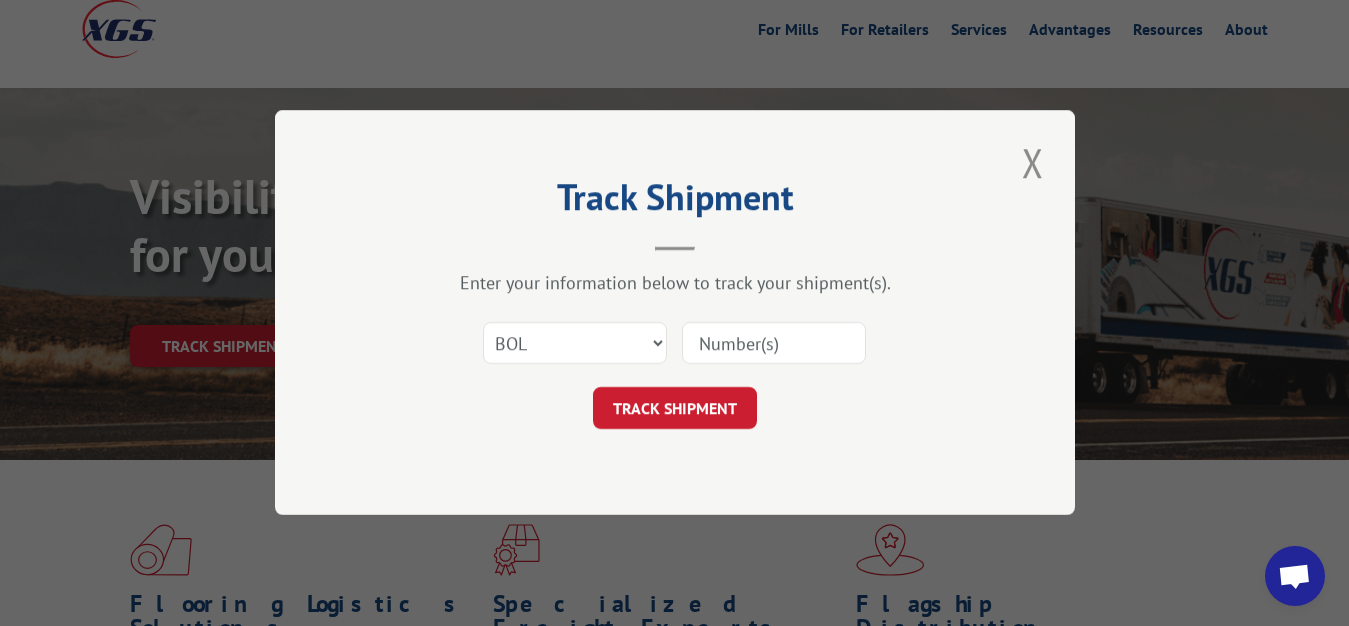 drag, startPoint x: 730, startPoint y: 340, endPoint x: 700, endPoint y: 248, distance: 96.76776 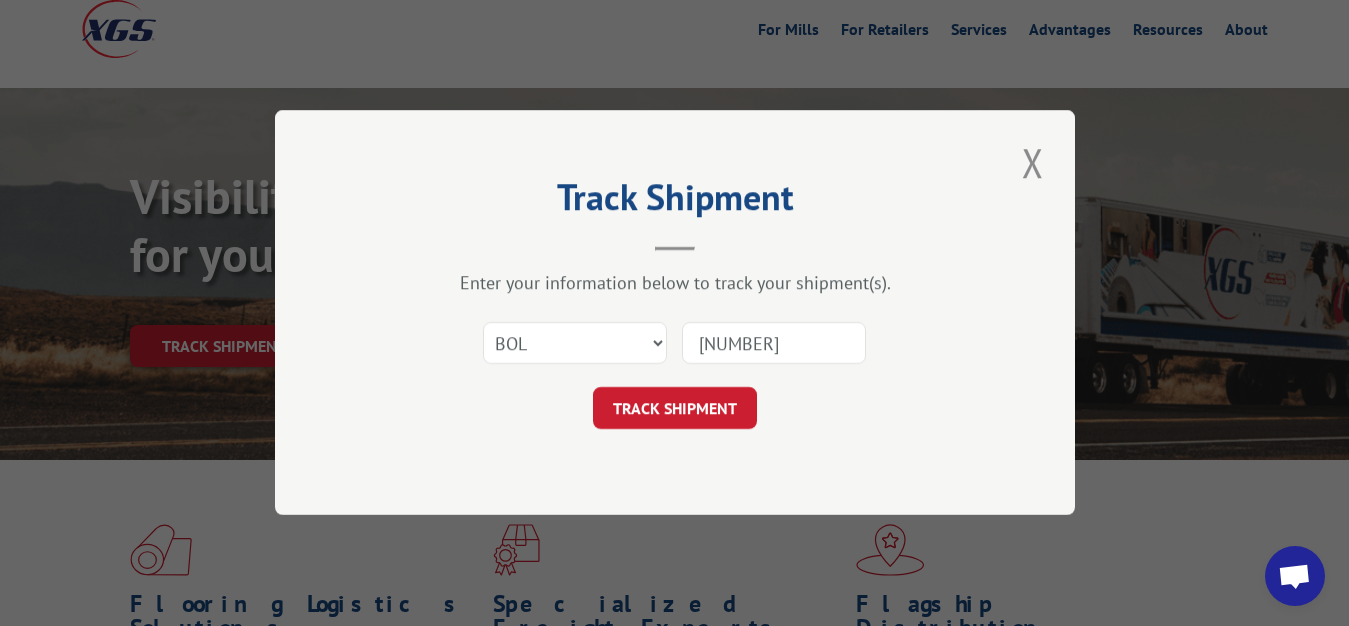 type on "[NUMBER]" 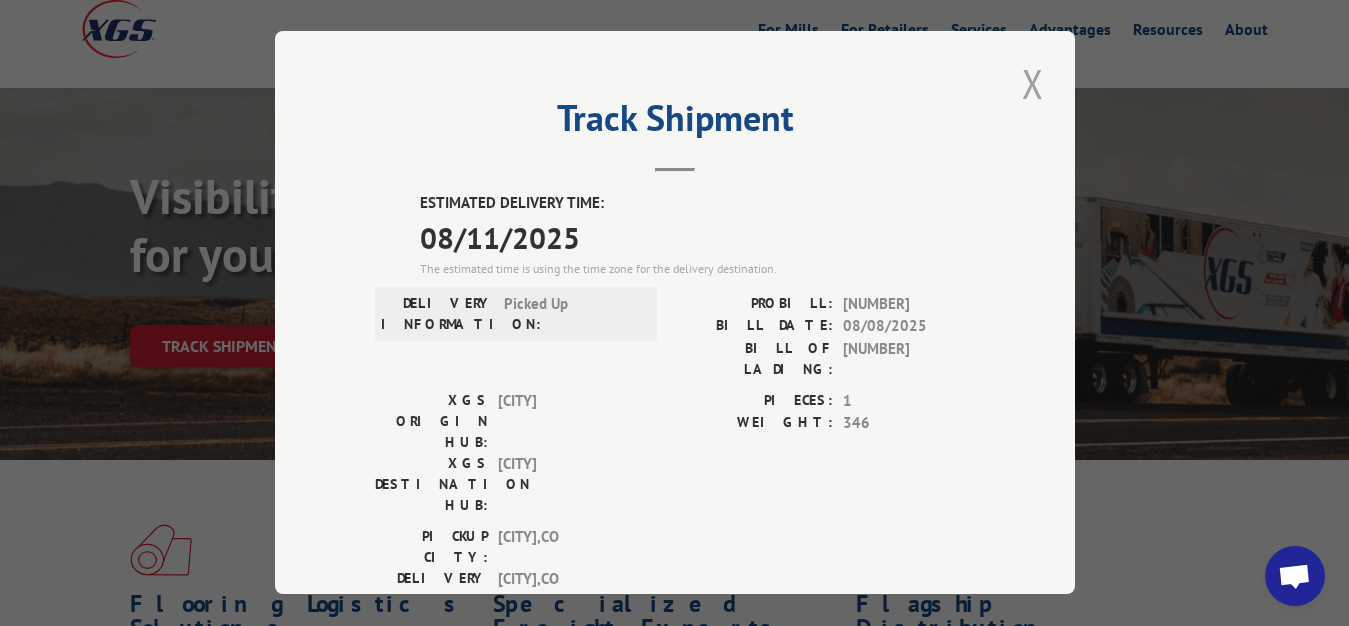 click at bounding box center (1033, 83) 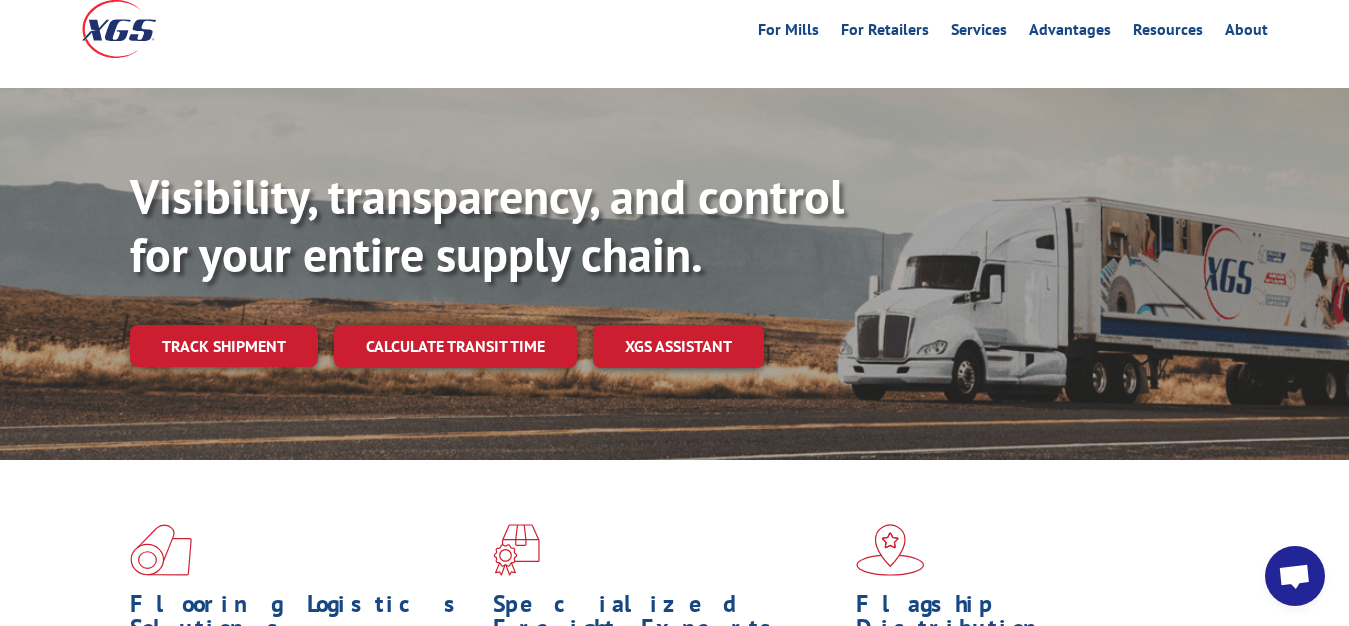 click on "Visibility, transparency, and control for your entire supply chain.
Track shipment
Calculate transit time
XGS ASSISTANT" at bounding box center [674, 293] 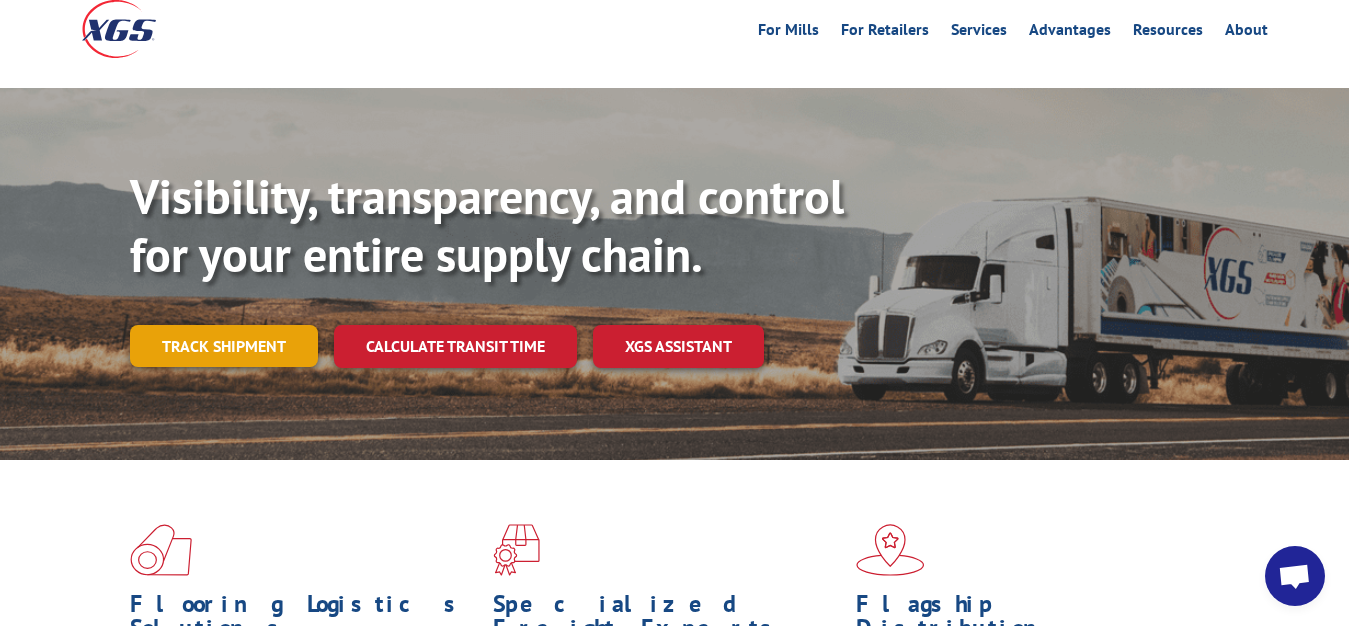 click on "Track shipment" at bounding box center (224, 346) 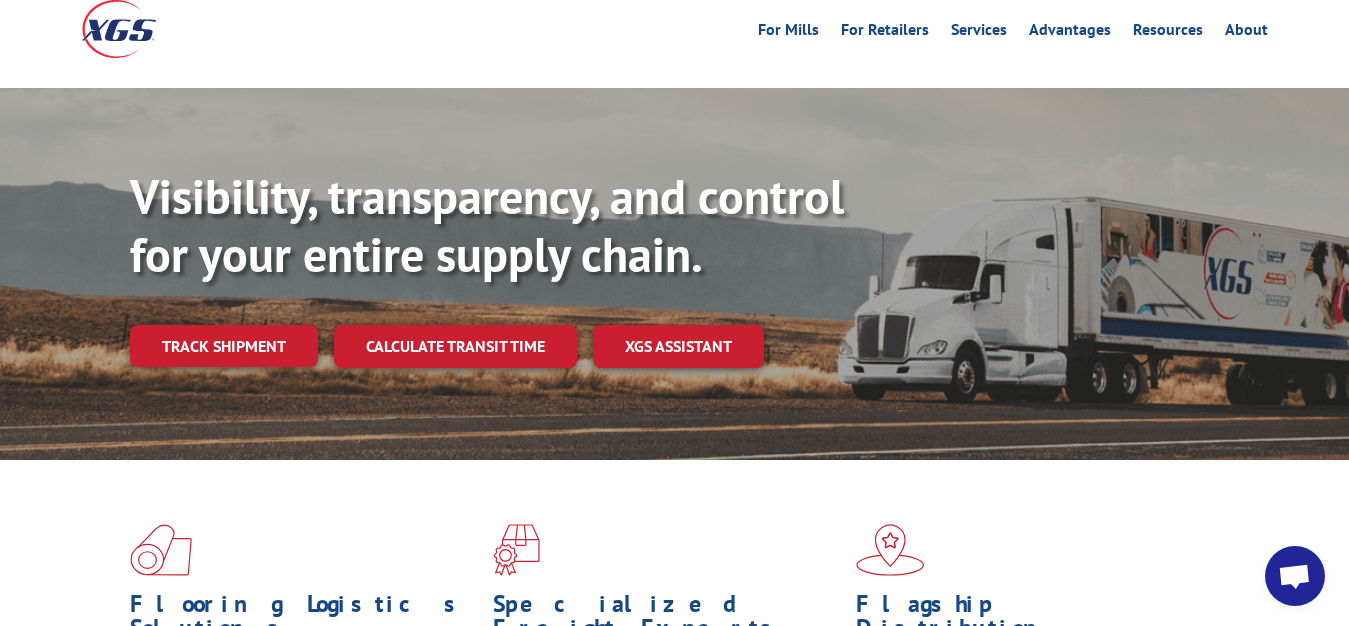 scroll, scrollTop: 0, scrollLeft: 0, axis: both 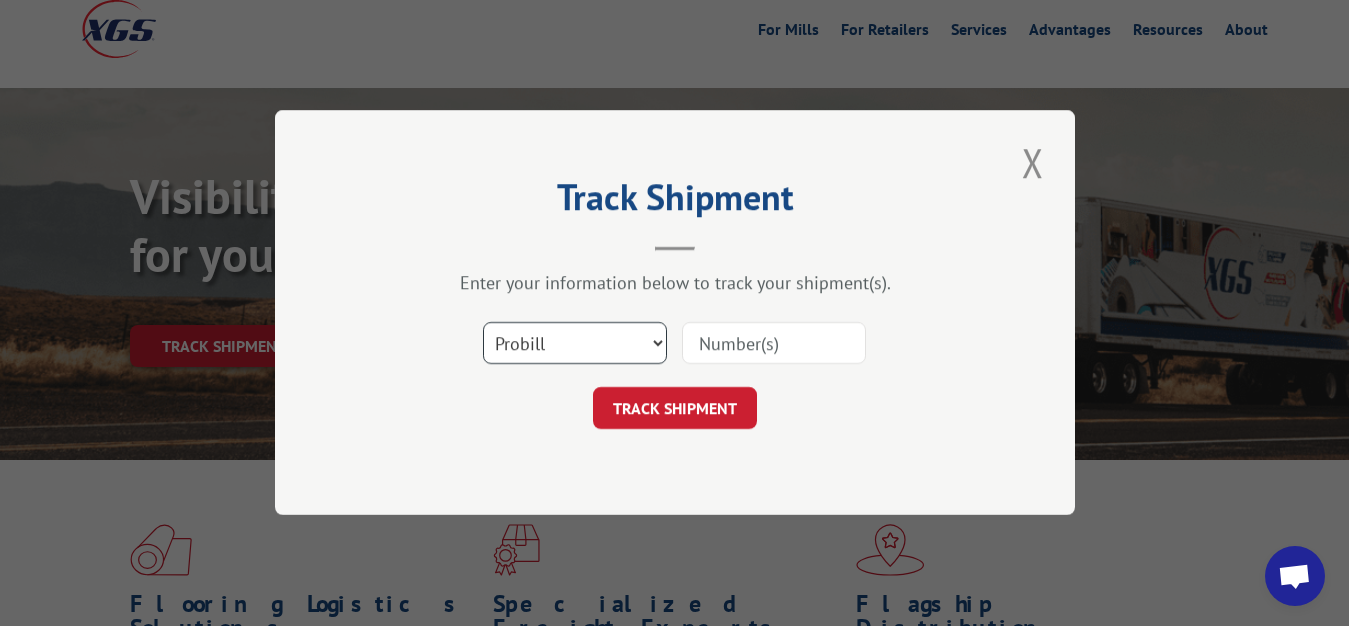 click on "Select category... Probill BOL PO" at bounding box center [575, 344] 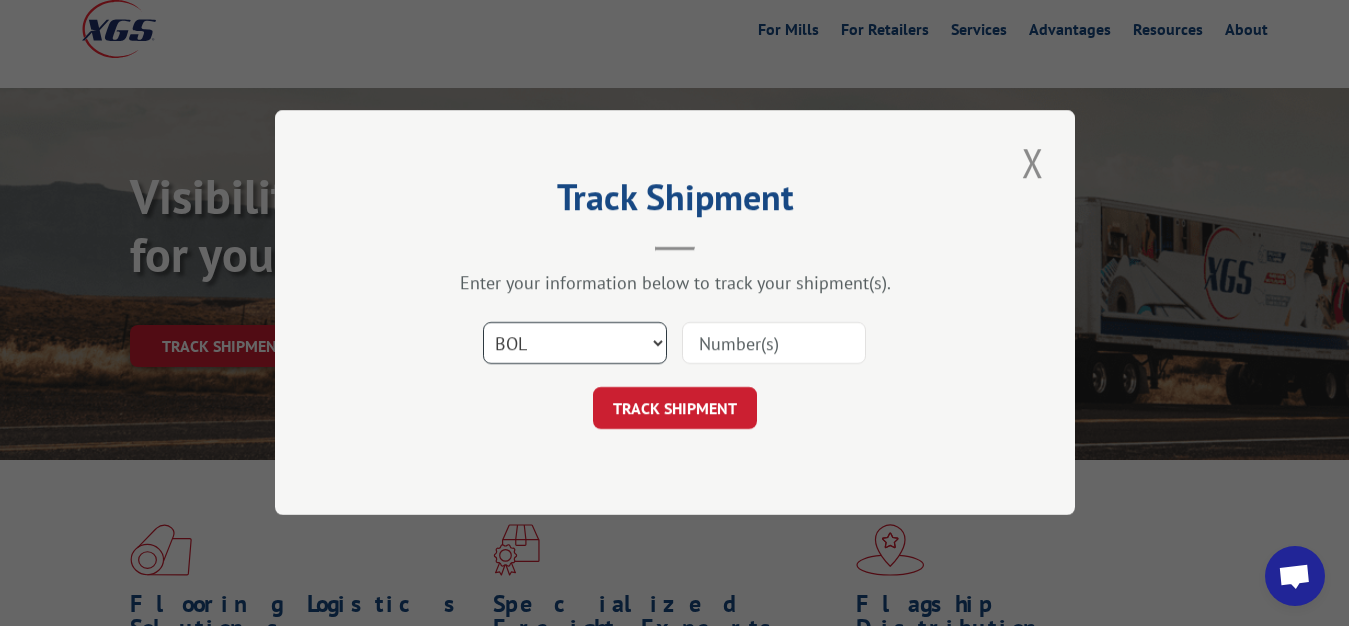 click on "BOL" at bounding box center [0, 0] 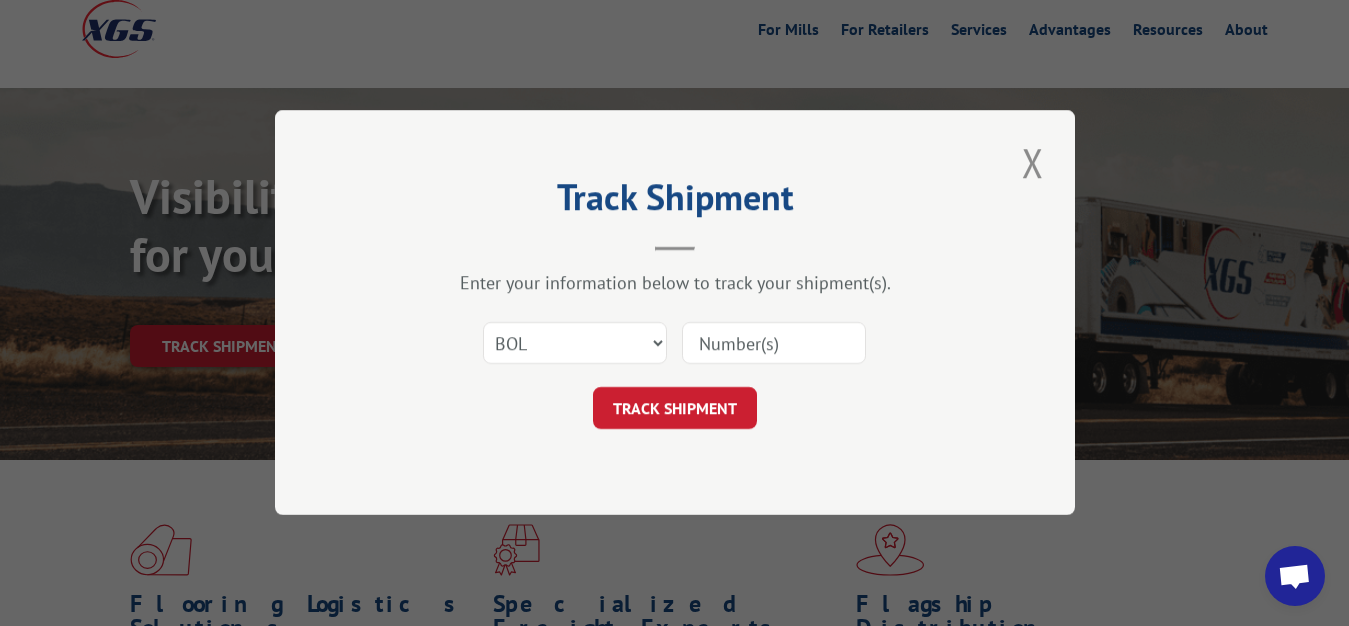 drag, startPoint x: 722, startPoint y: 341, endPoint x: 733, endPoint y: 220, distance: 121.49897 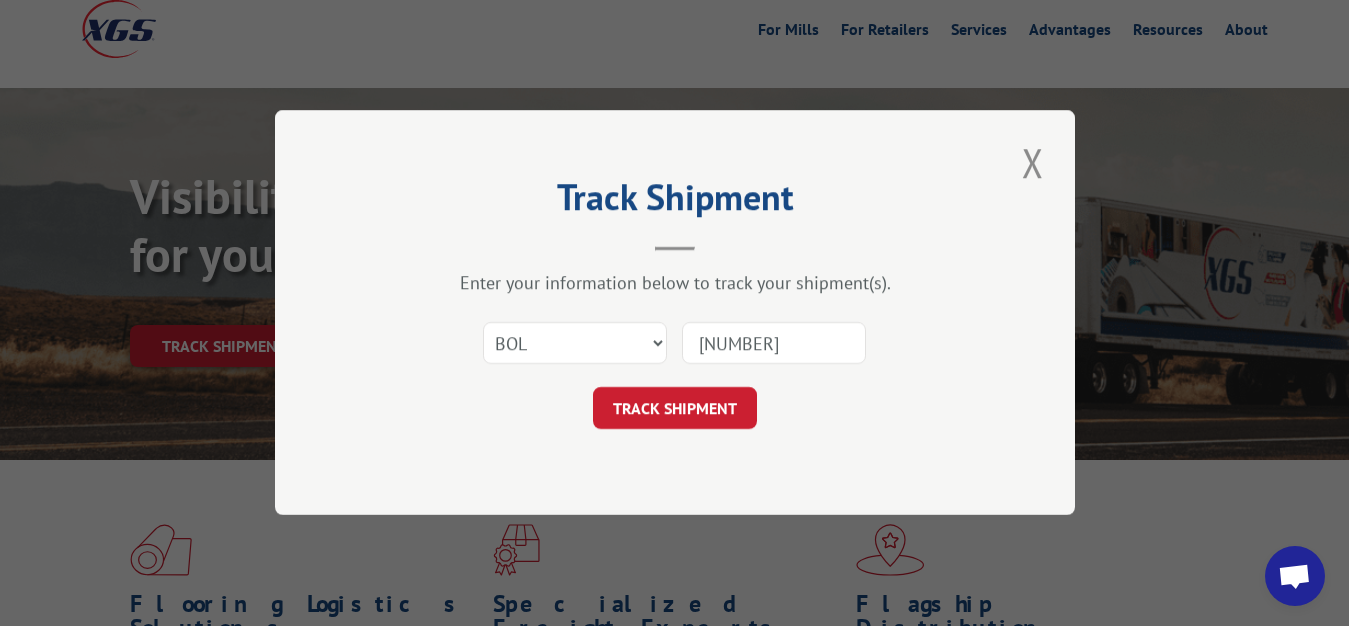 type on "[NUMBER]" 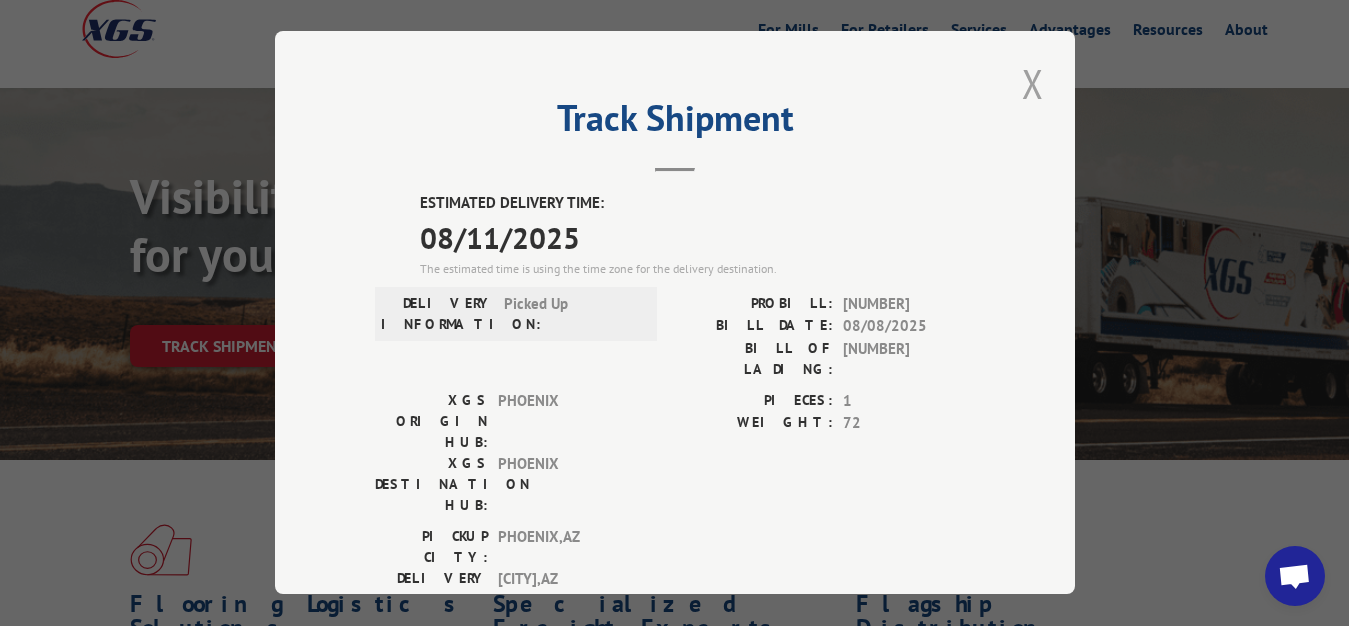 click at bounding box center [1033, 83] 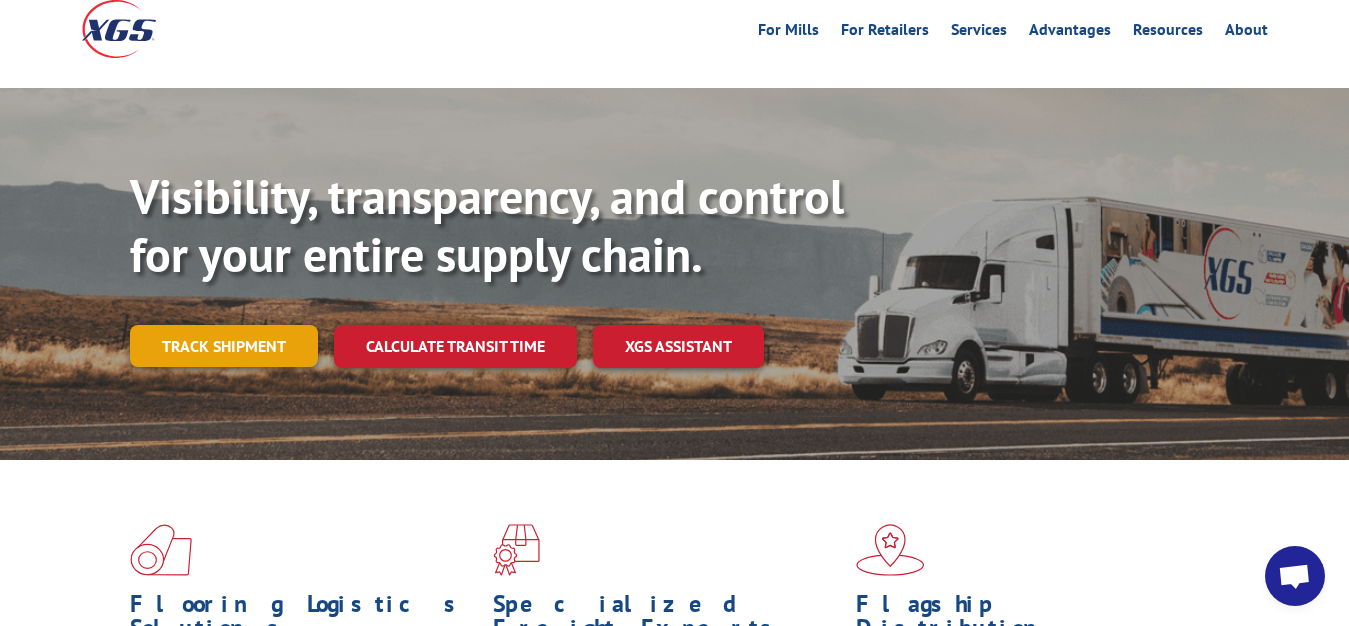 click on "Track shipment" at bounding box center (224, 346) 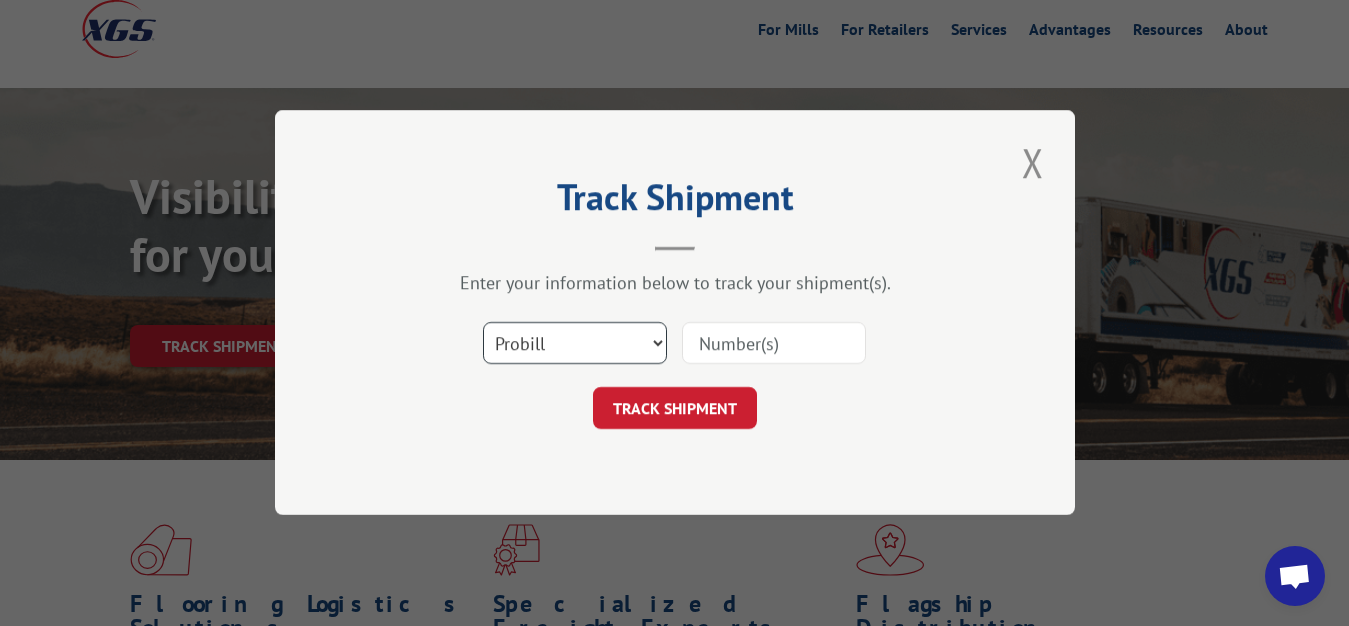 click on "Select category... Probill BOL PO" at bounding box center [575, 344] 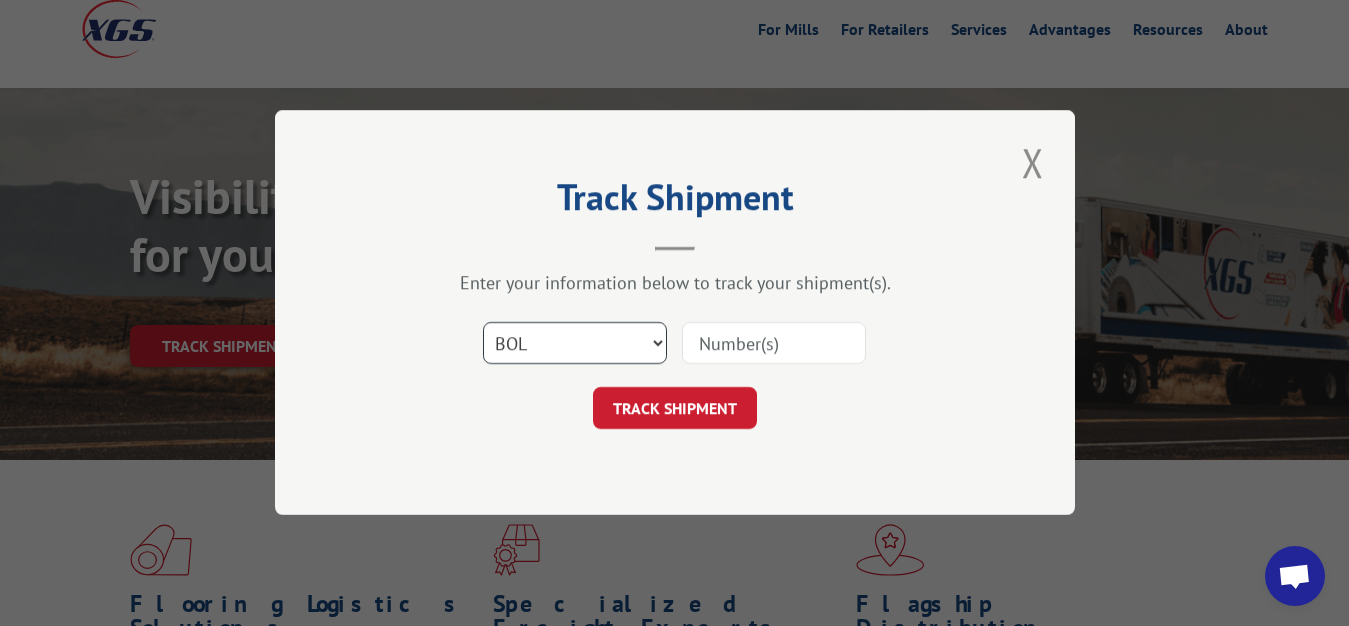 click on "BOL" at bounding box center [0, 0] 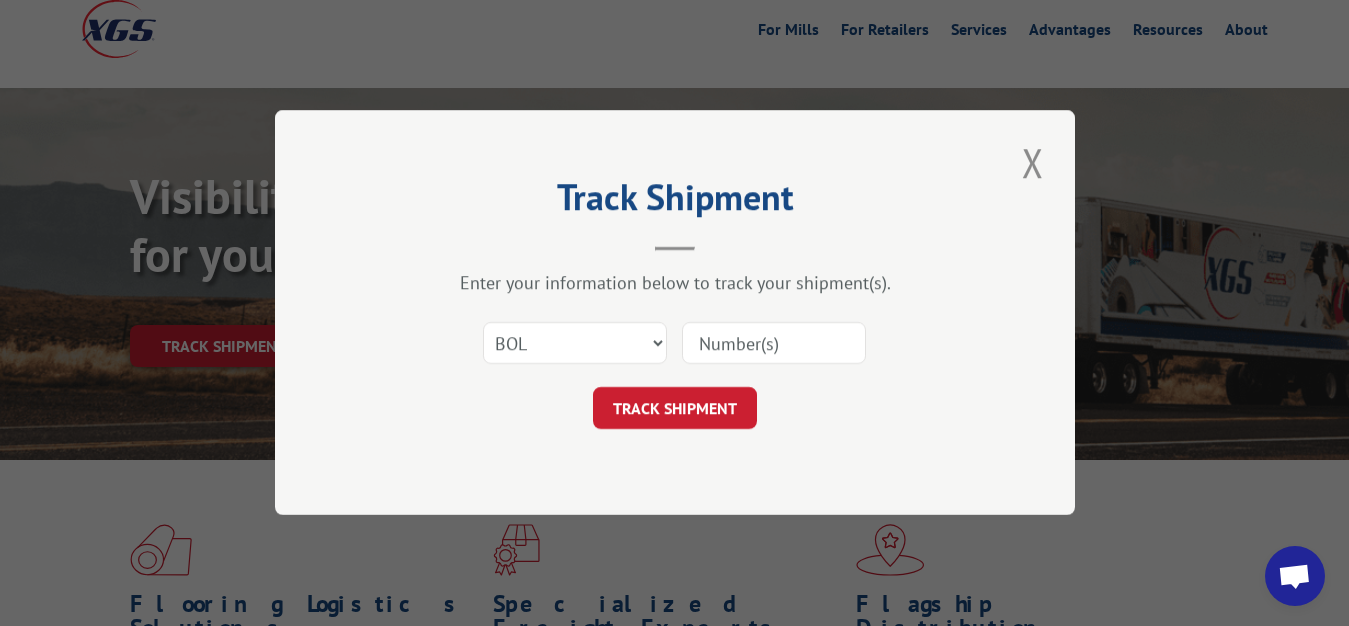 drag, startPoint x: 750, startPoint y: 361, endPoint x: 755, endPoint y: 279, distance: 82.1523 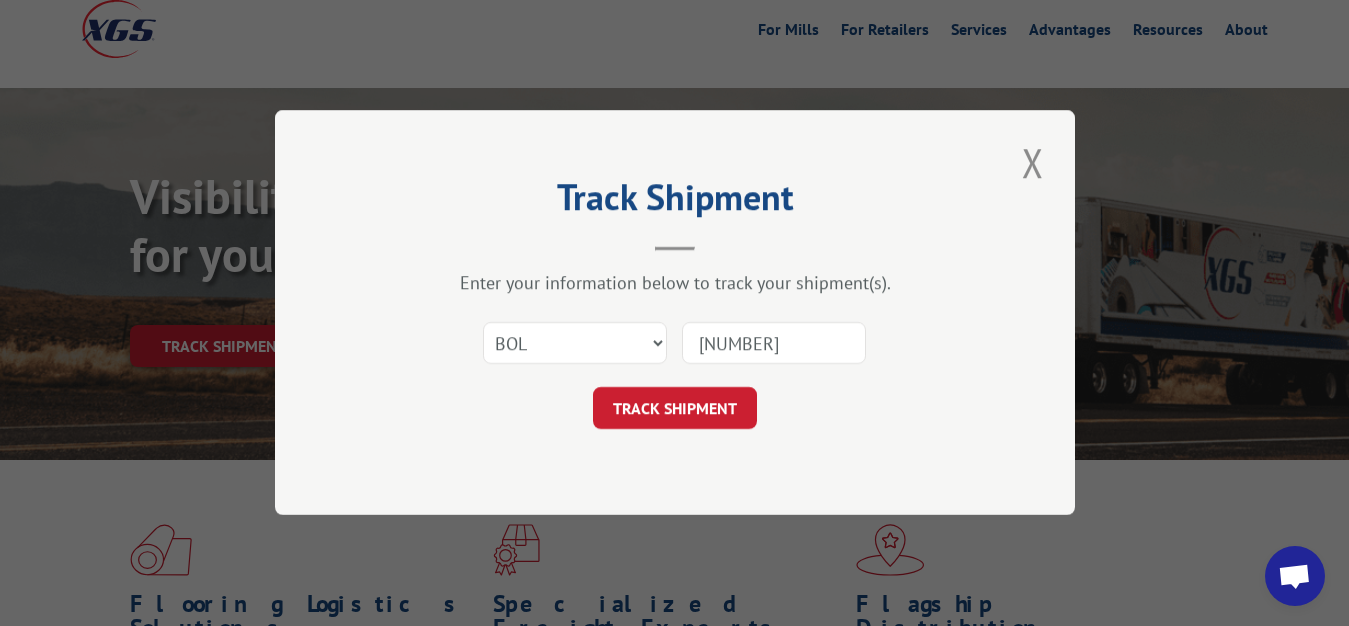 type on "[NUMBER]" 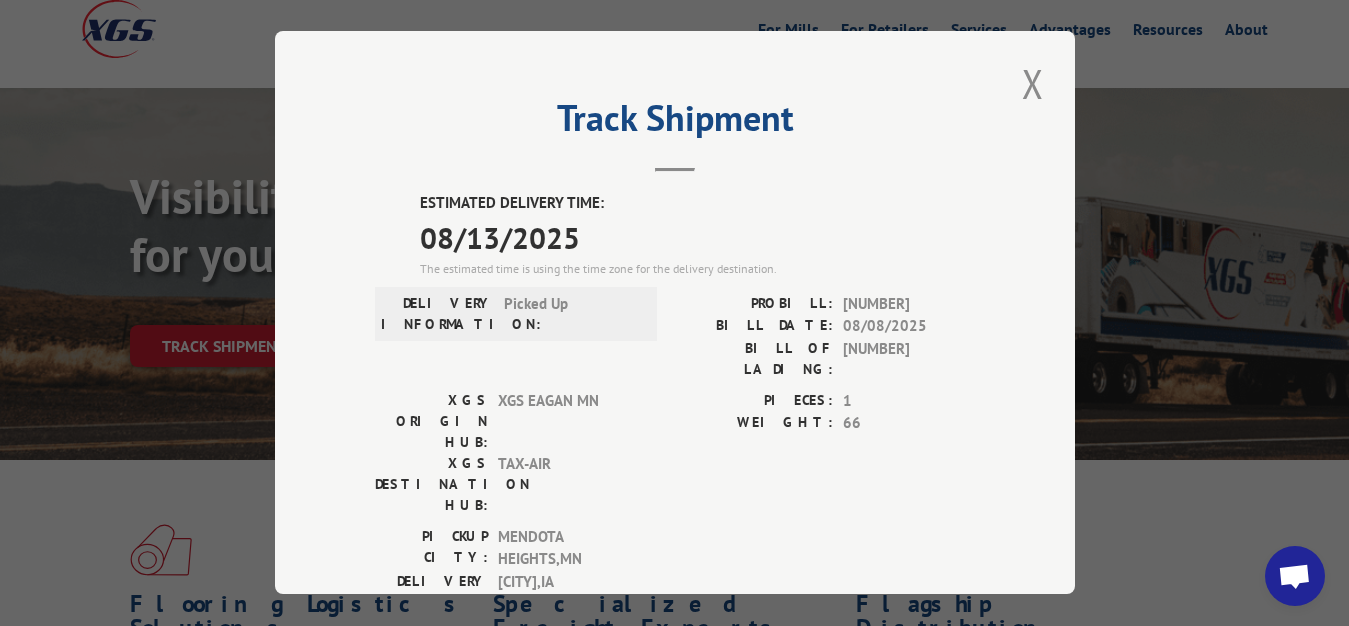 drag, startPoint x: 1022, startPoint y: 76, endPoint x: 973, endPoint y: 111, distance: 60.216278 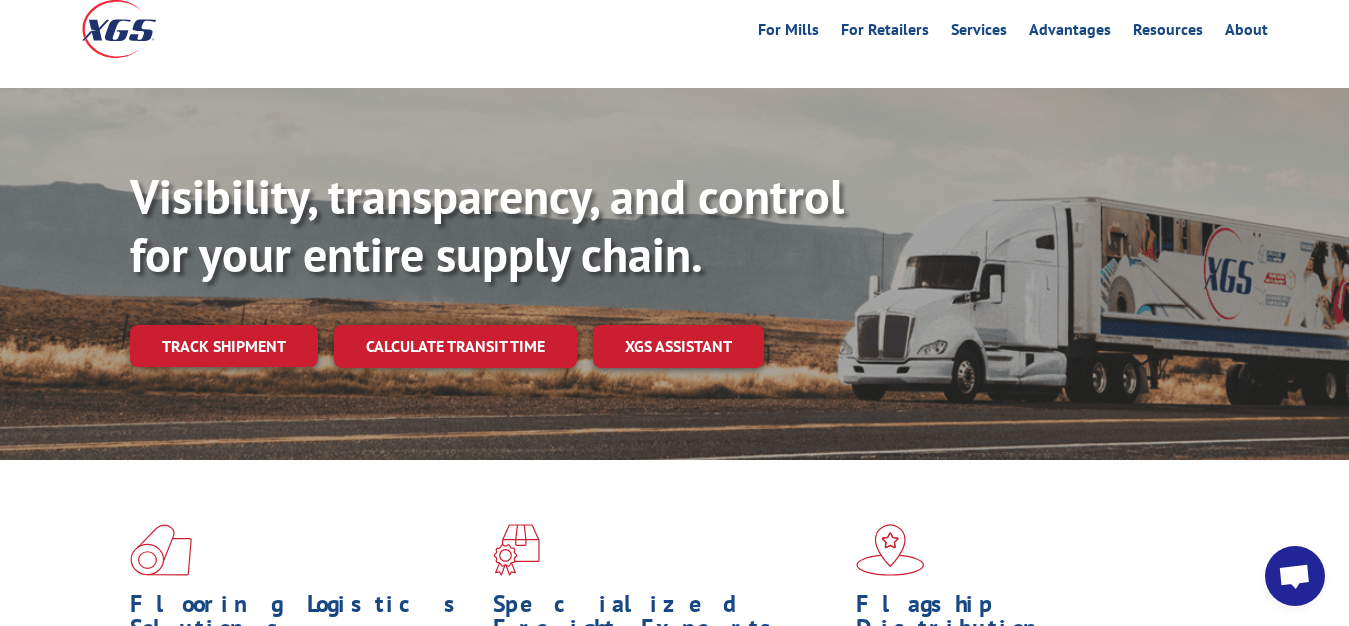 click on "Track shipment" at bounding box center [224, 346] 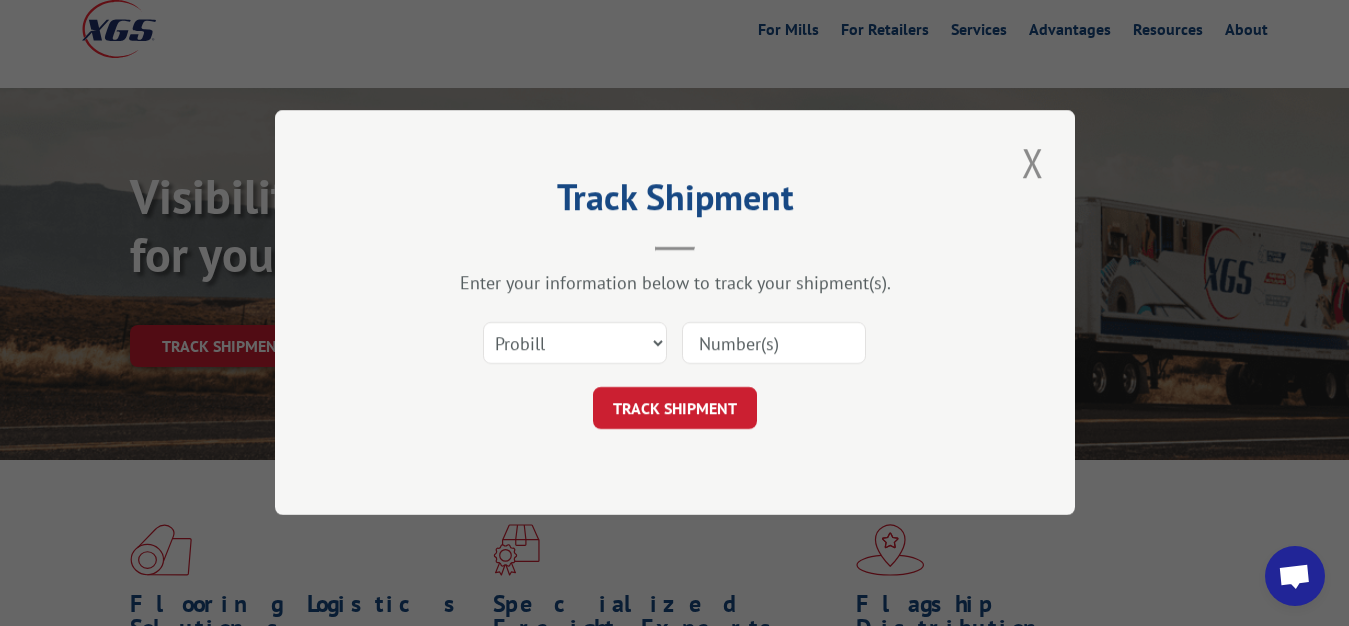 scroll, scrollTop: 0, scrollLeft: 0, axis: both 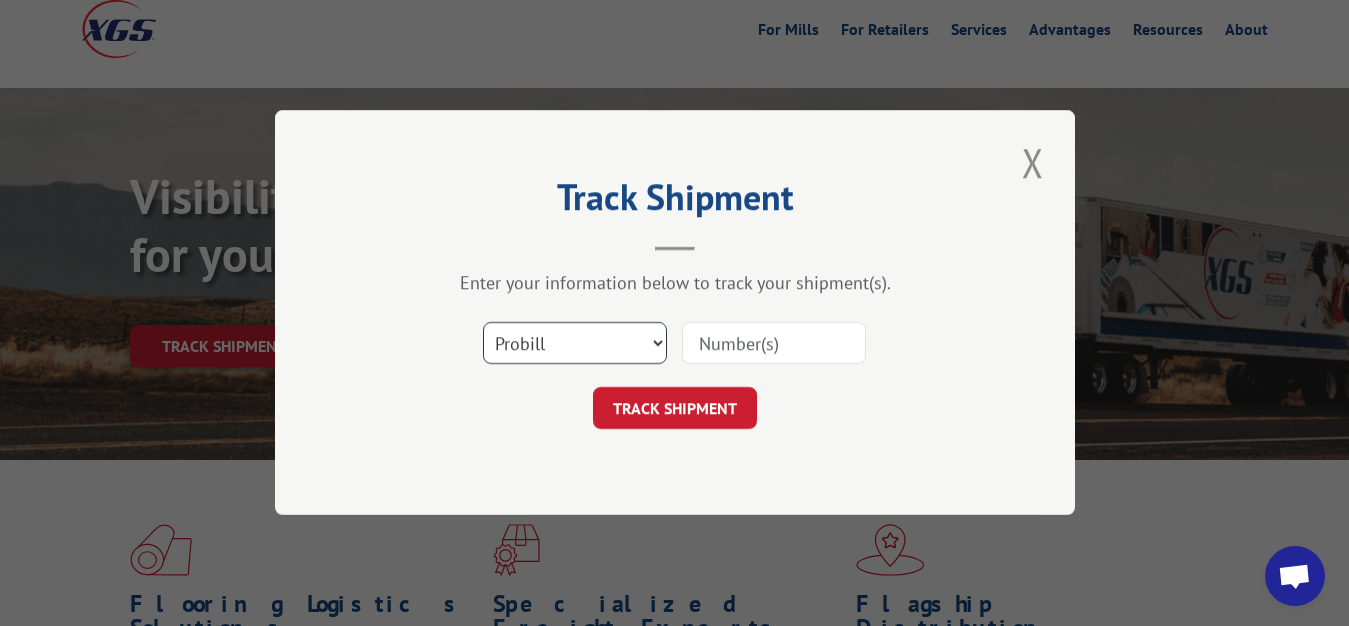 click on "Select category... Probill BOL PO" at bounding box center (575, 344) 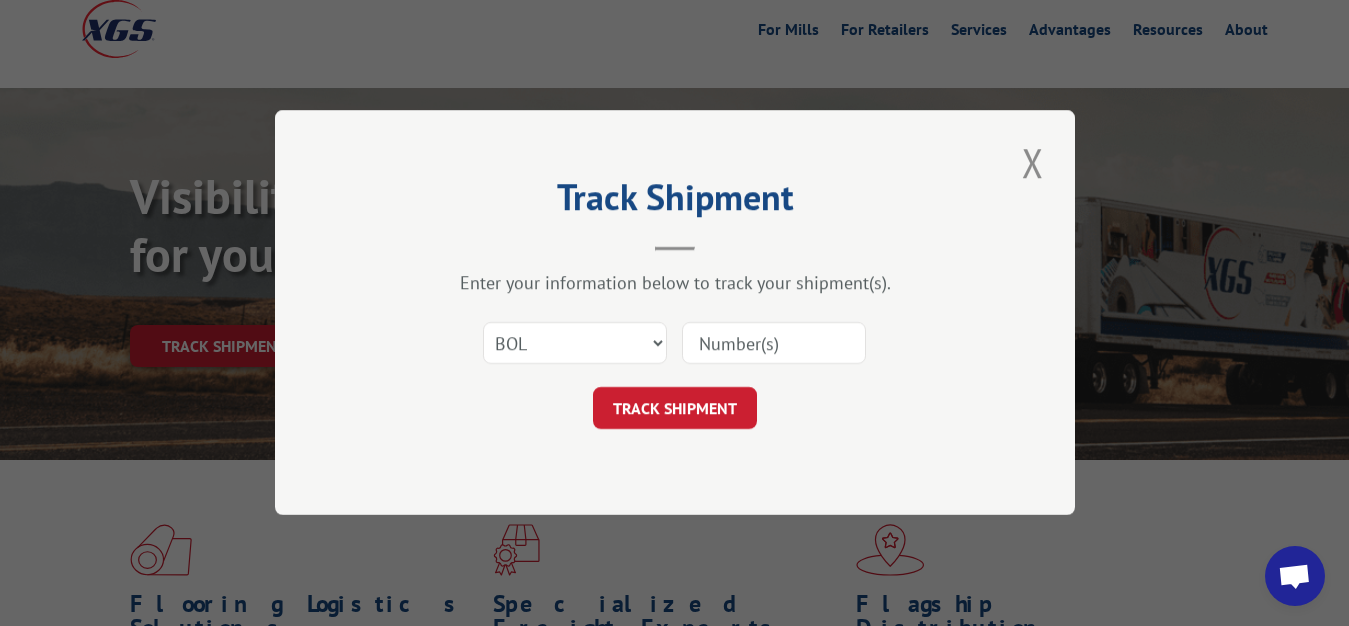 drag, startPoint x: 729, startPoint y: 346, endPoint x: 739, endPoint y: 229, distance: 117.426575 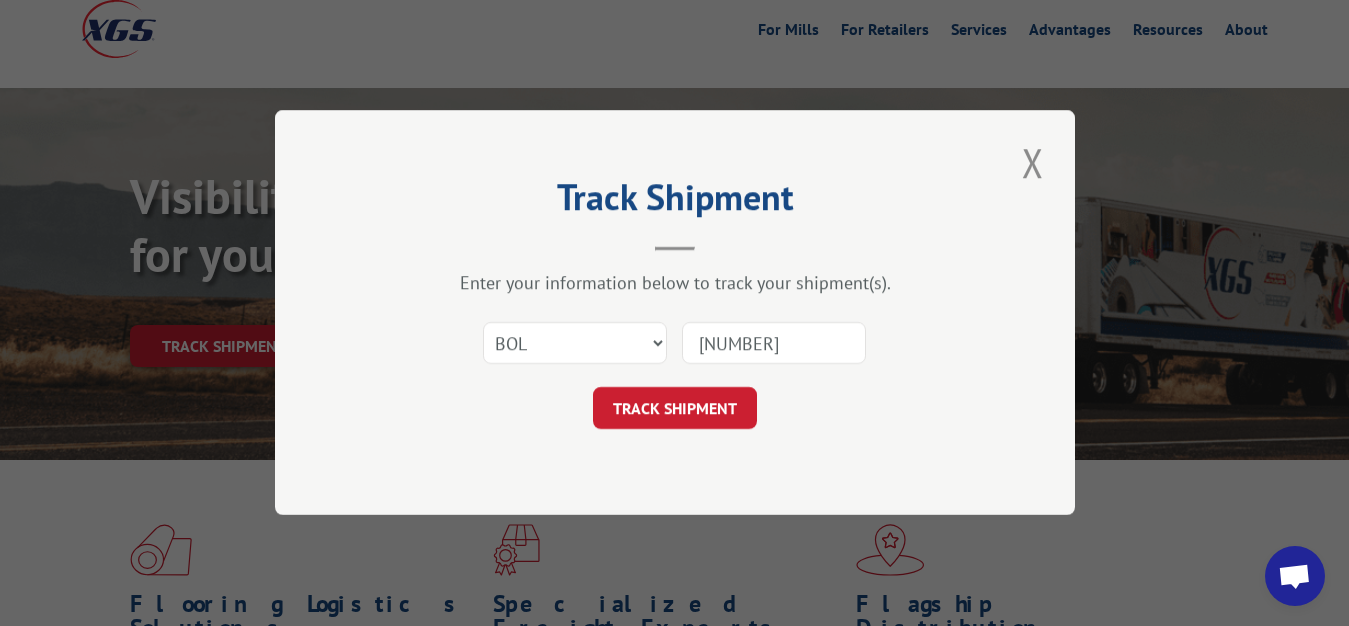 type on "[NUMBER]" 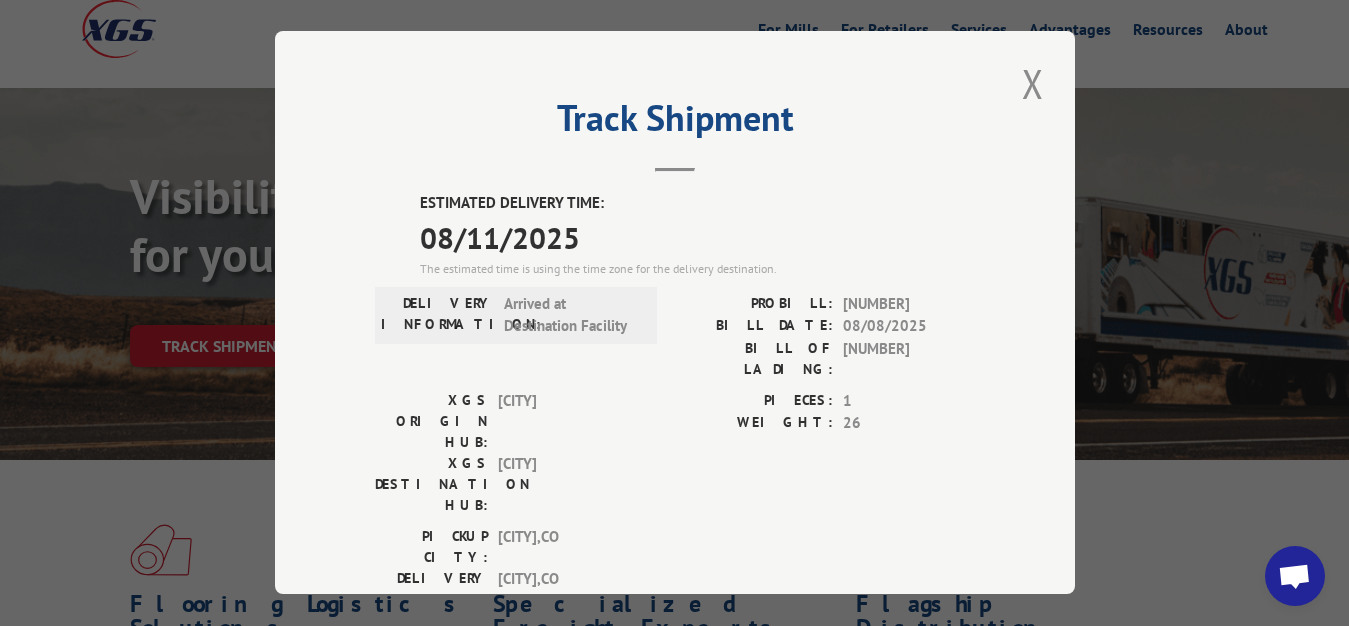 drag, startPoint x: 1019, startPoint y: 78, endPoint x: 705, endPoint y: 193, distance: 334.39648 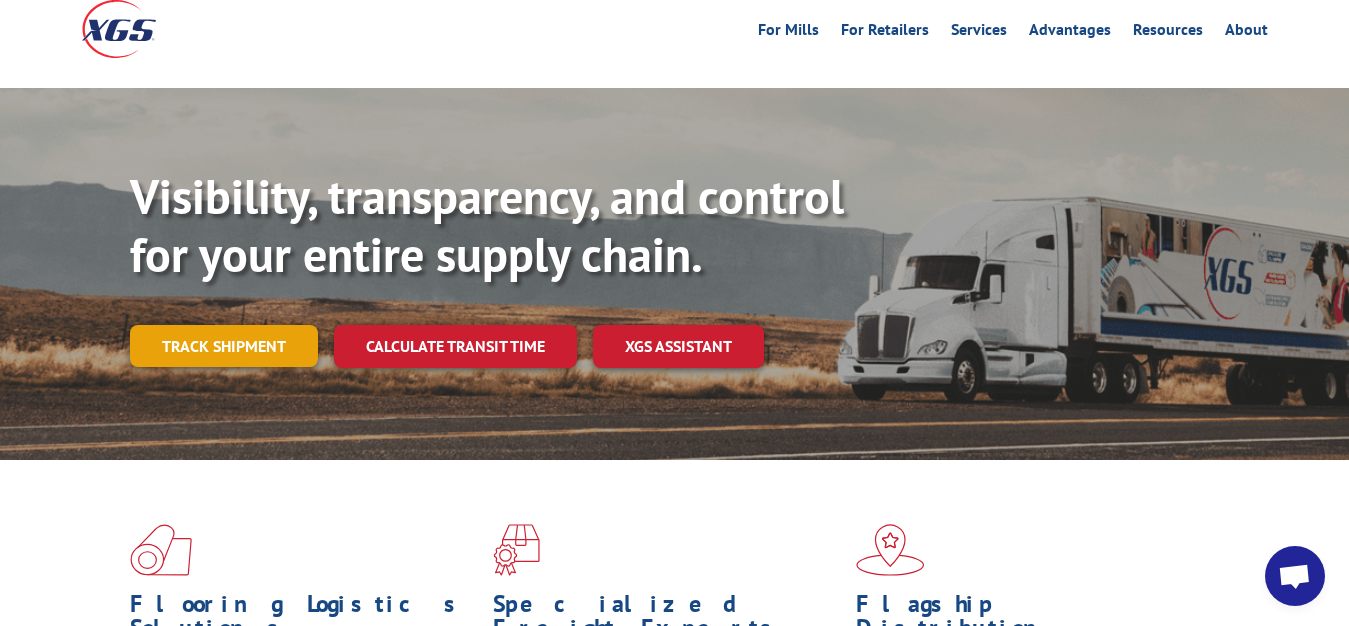click on "Track shipment" at bounding box center [224, 346] 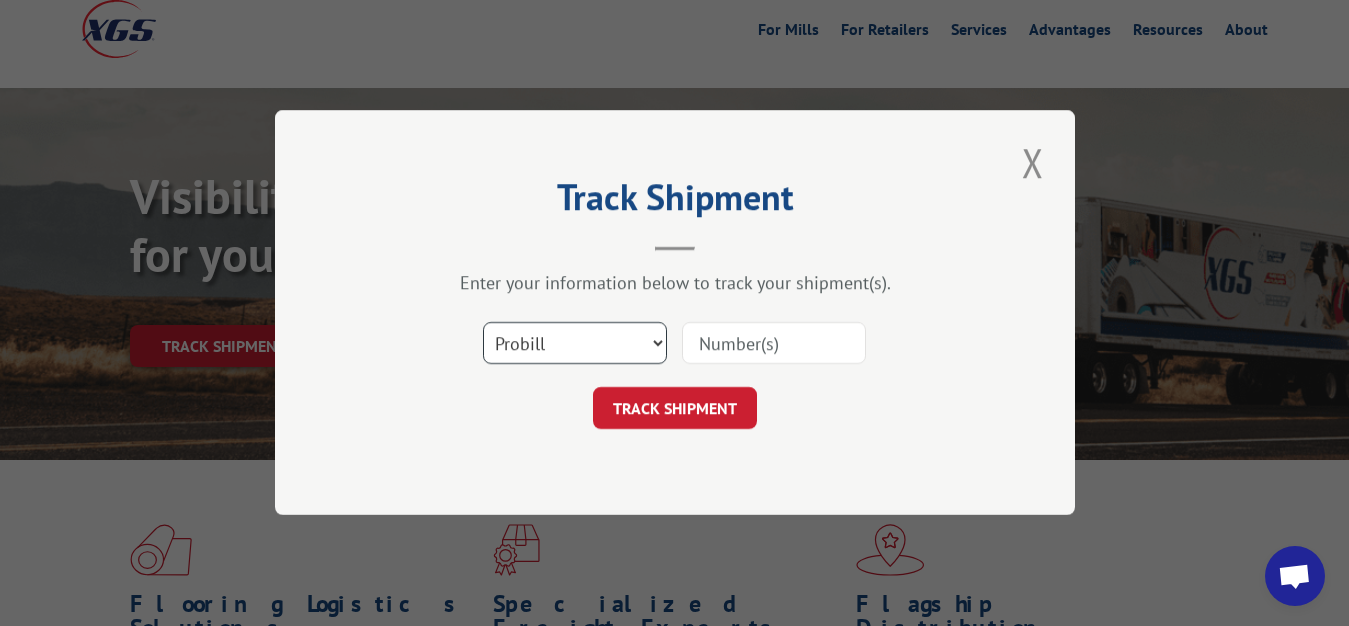 click on "Select category... Probill BOL PO" at bounding box center (575, 344) 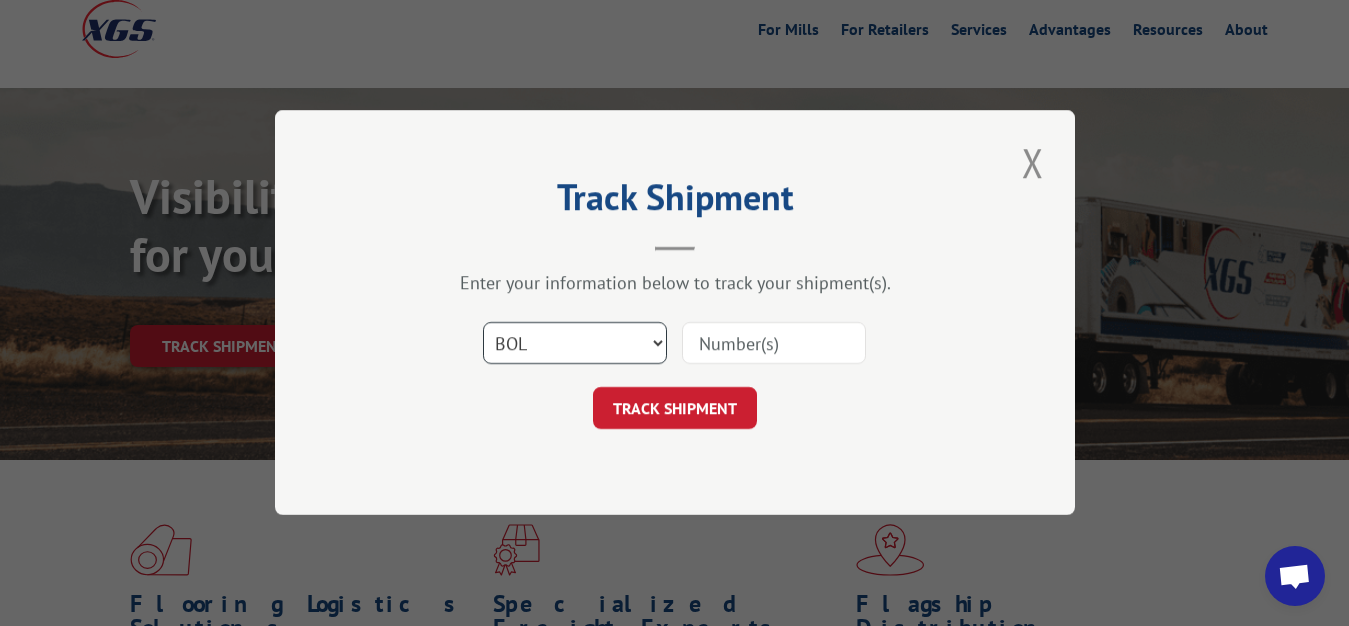 click on "BOL" at bounding box center [0, 0] 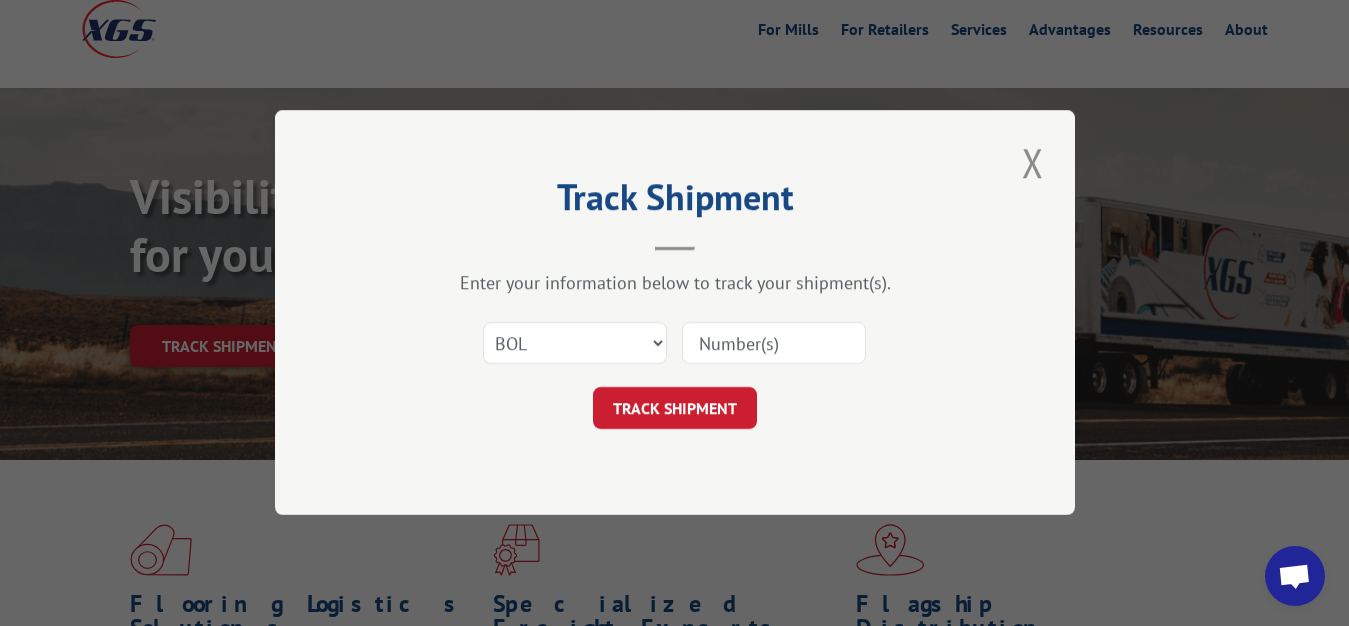 click at bounding box center (774, 344) 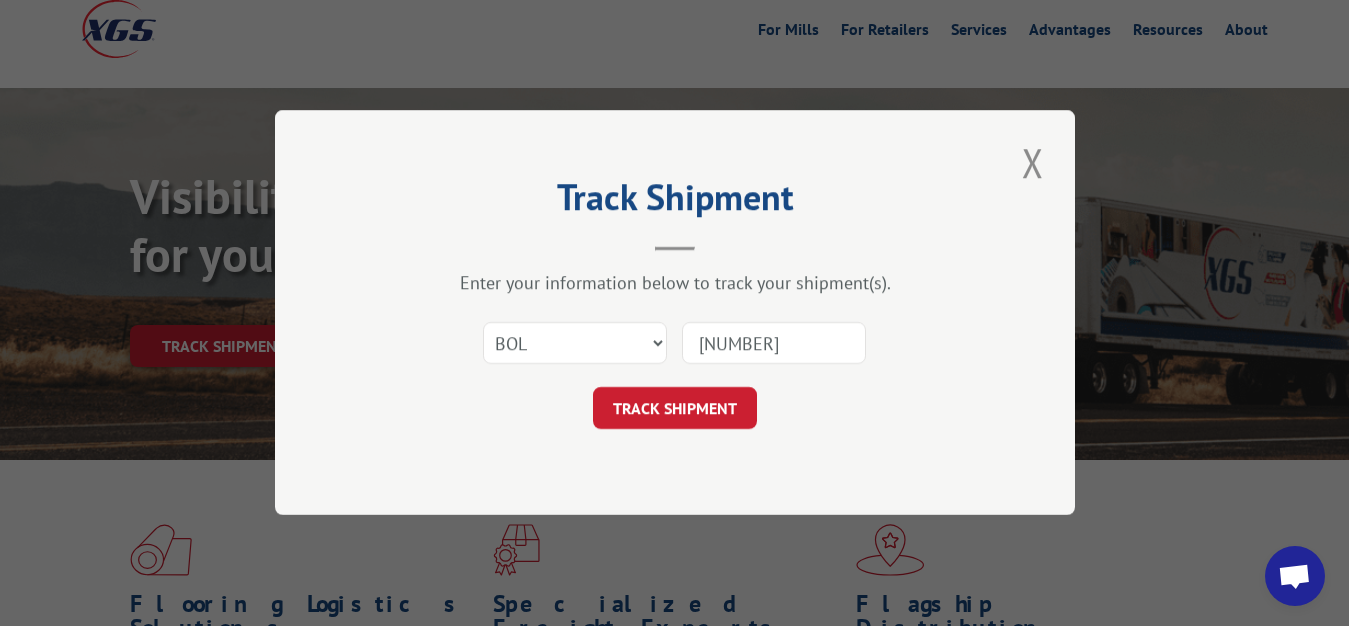 type on "[NUMBER]" 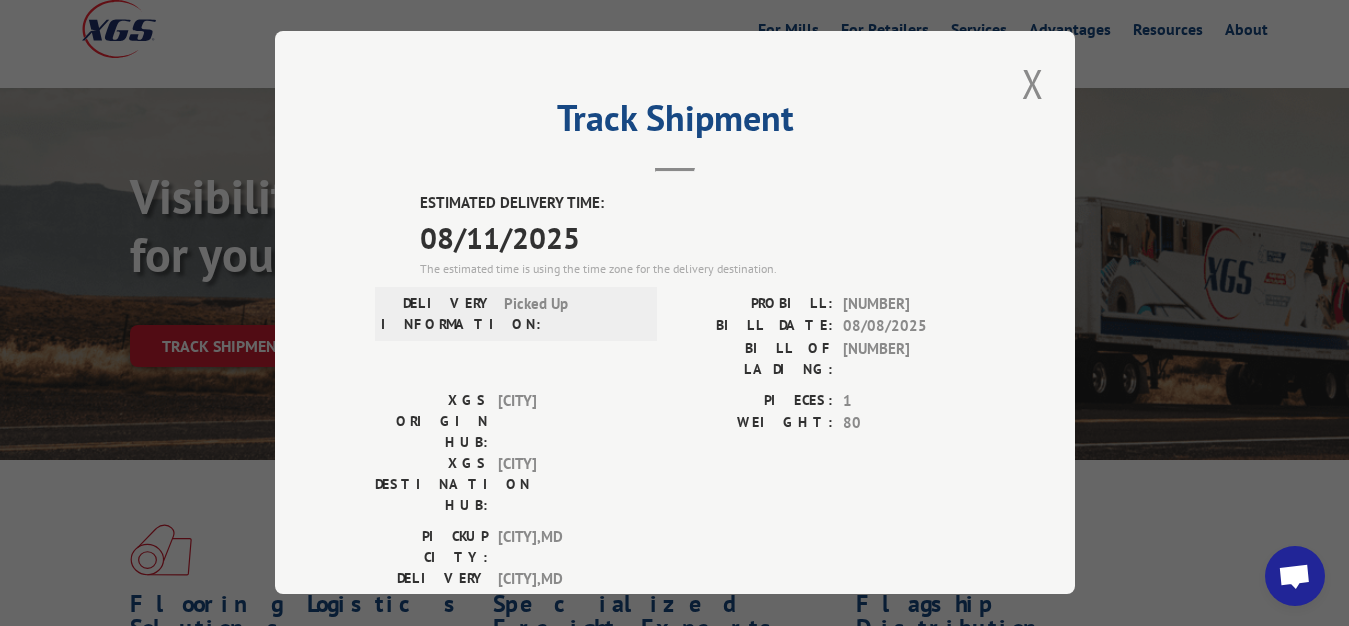 drag, startPoint x: 1023, startPoint y: 80, endPoint x: 812, endPoint y: 195, distance: 240.30397 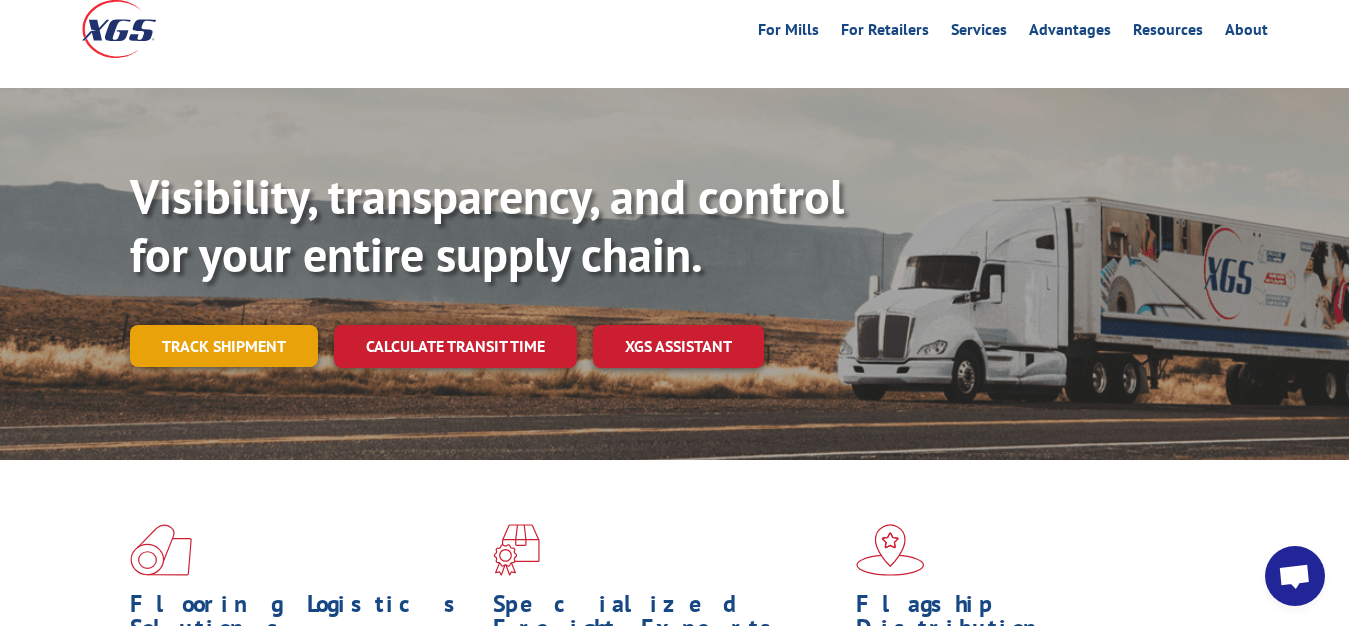 click on "Track shipment" at bounding box center (224, 346) 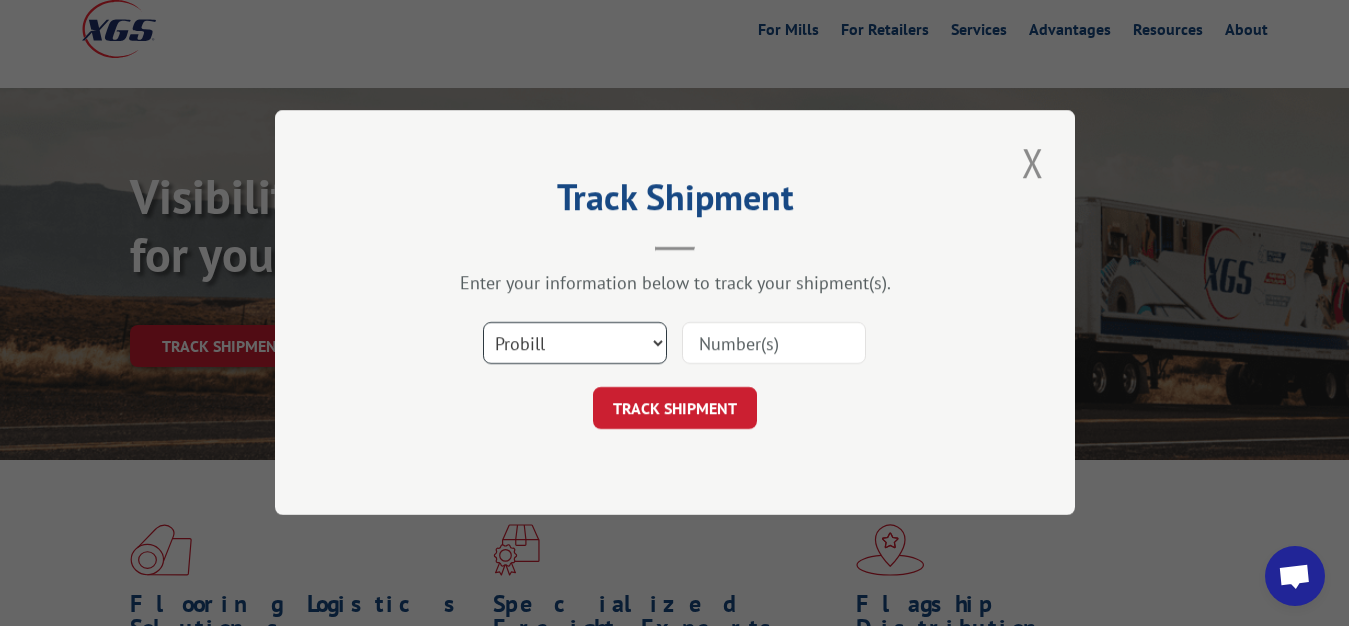 click on "Select category... Probill BOL PO" at bounding box center [575, 344] 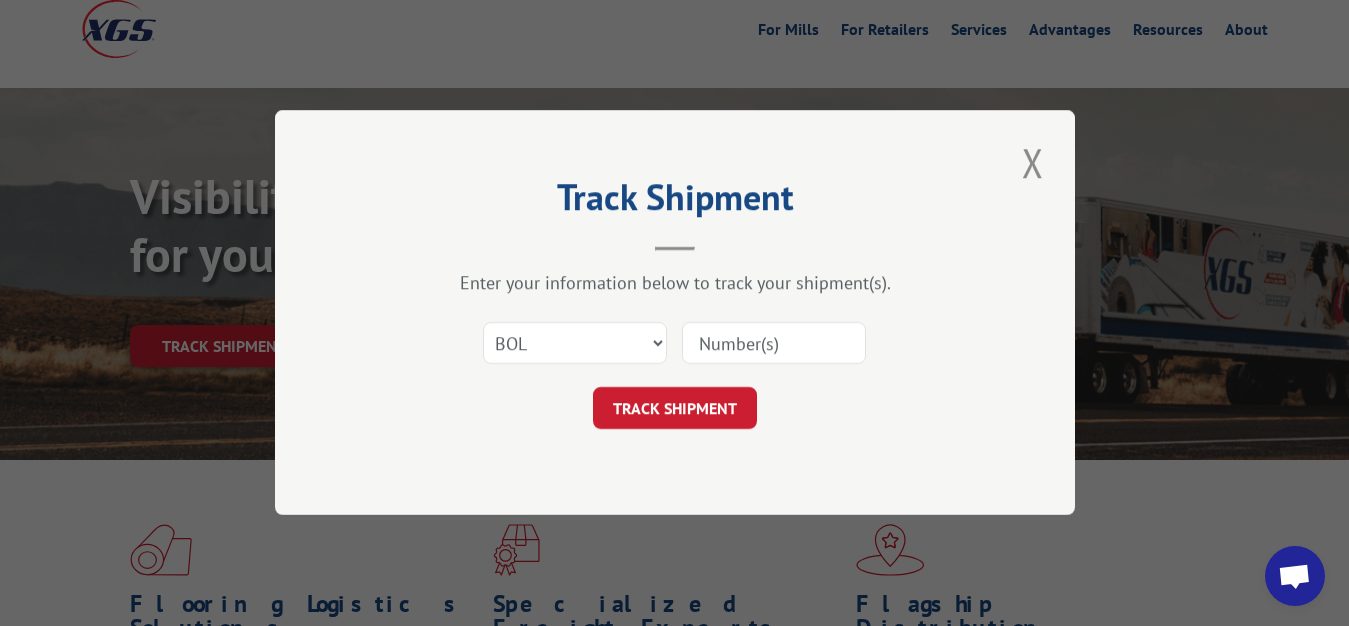 drag, startPoint x: 703, startPoint y: 351, endPoint x: 705, endPoint y: 332, distance: 19.104973 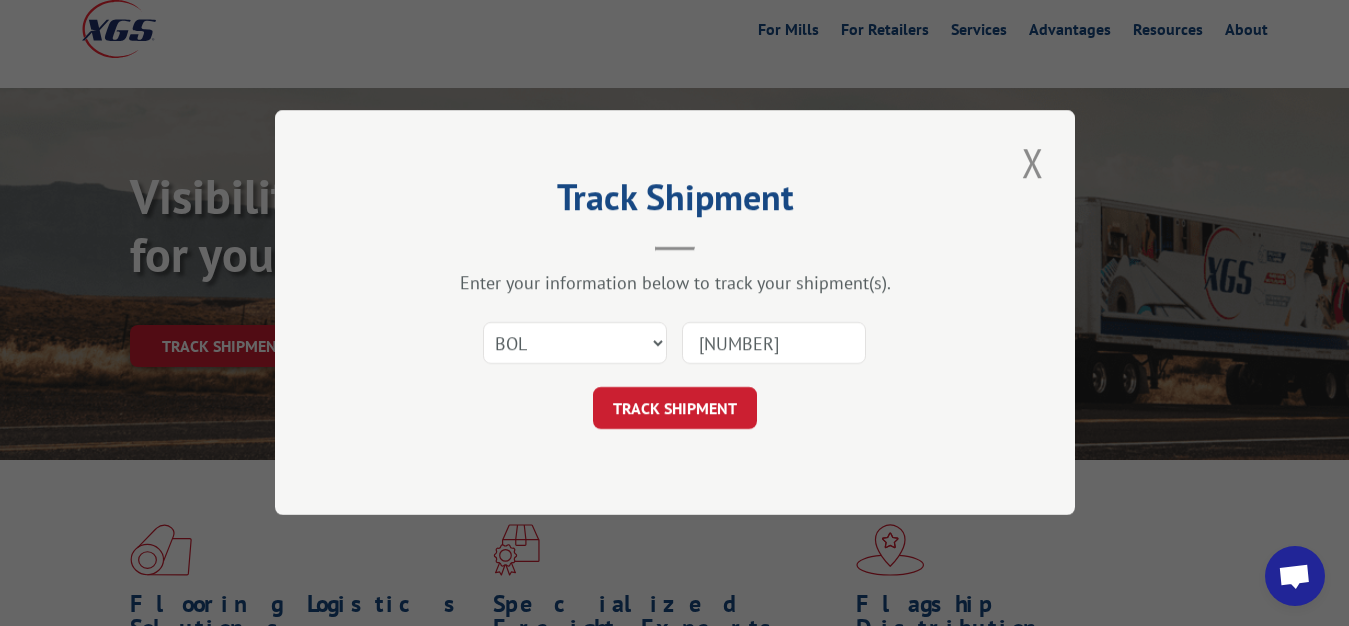 type on "[NUMBER]" 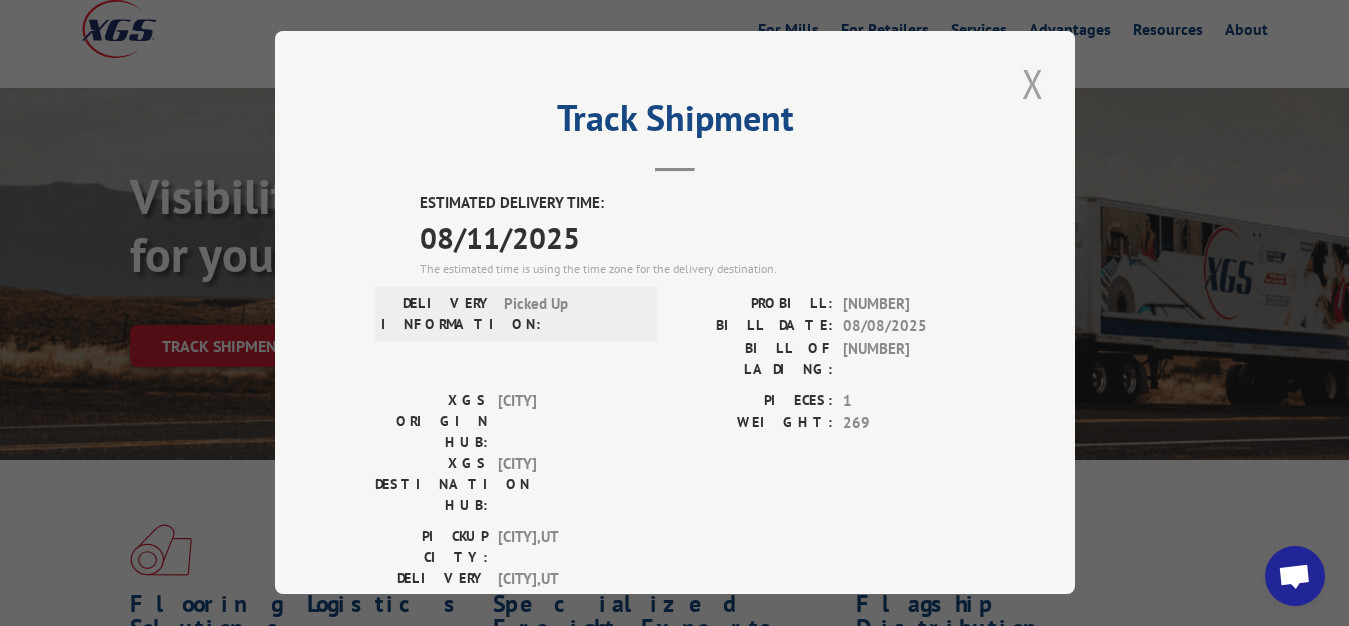 drag, startPoint x: 1018, startPoint y: 76, endPoint x: 933, endPoint y: 124, distance: 97.6166 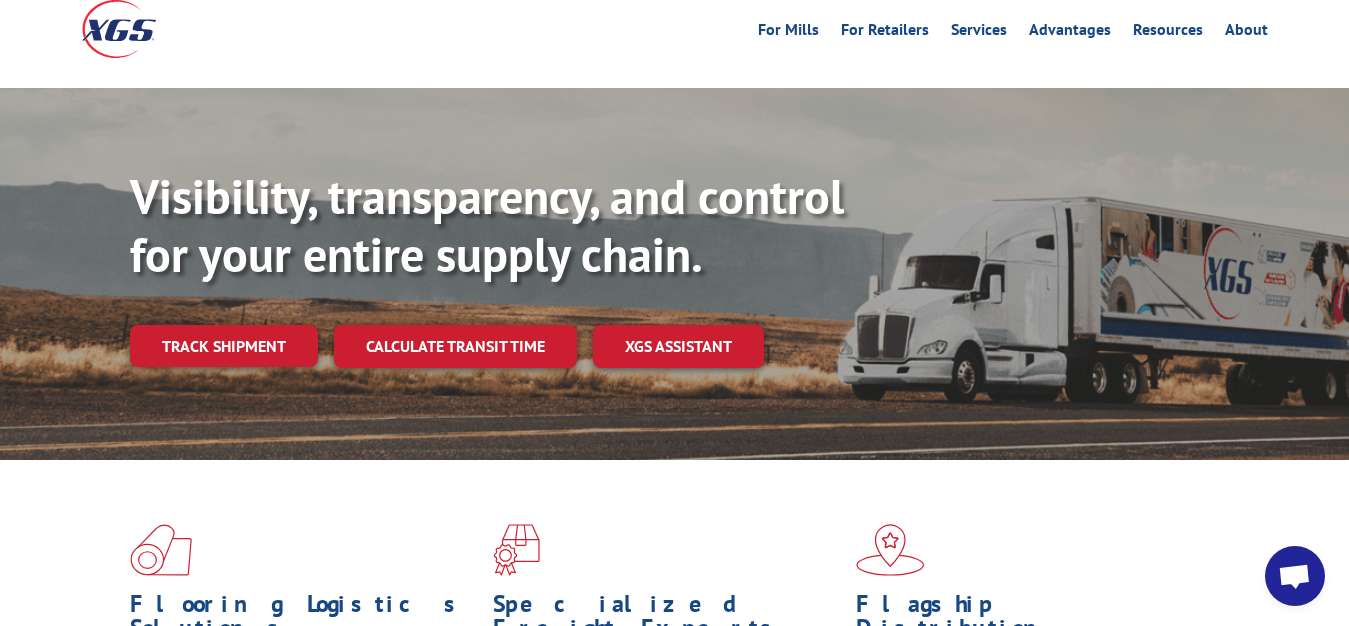 click on "Track shipment" at bounding box center [224, 346] 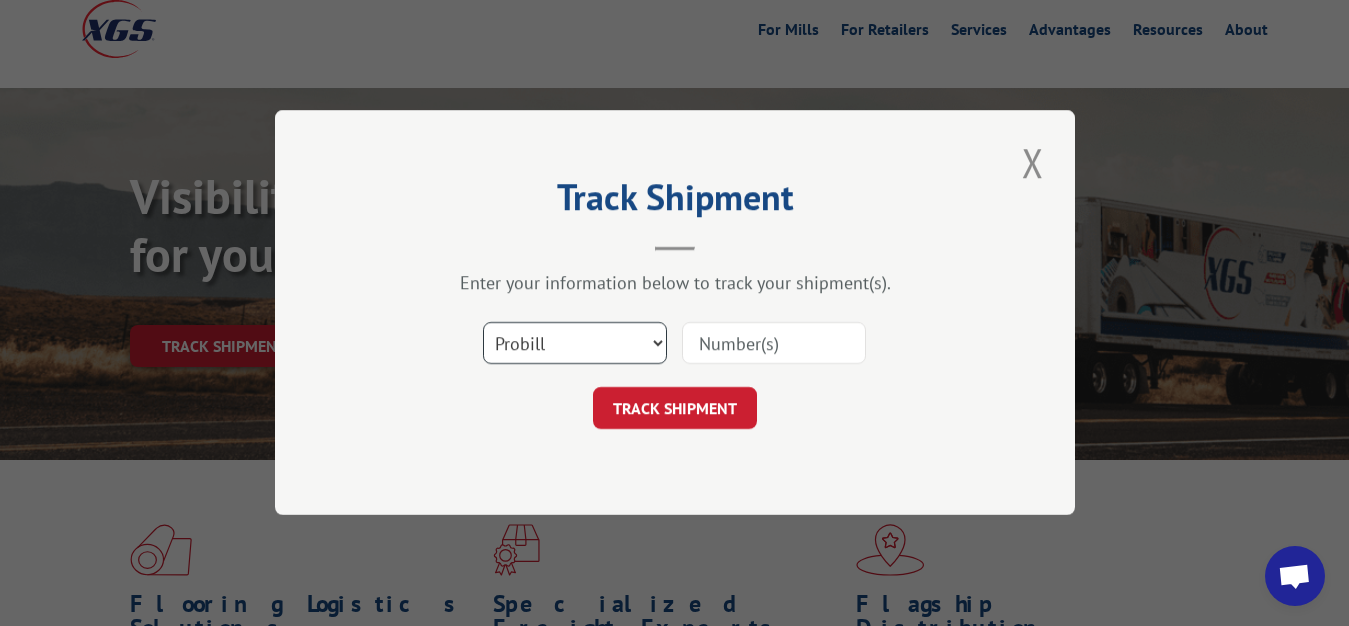 click on "Select category... Probill BOL PO" at bounding box center (575, 344) 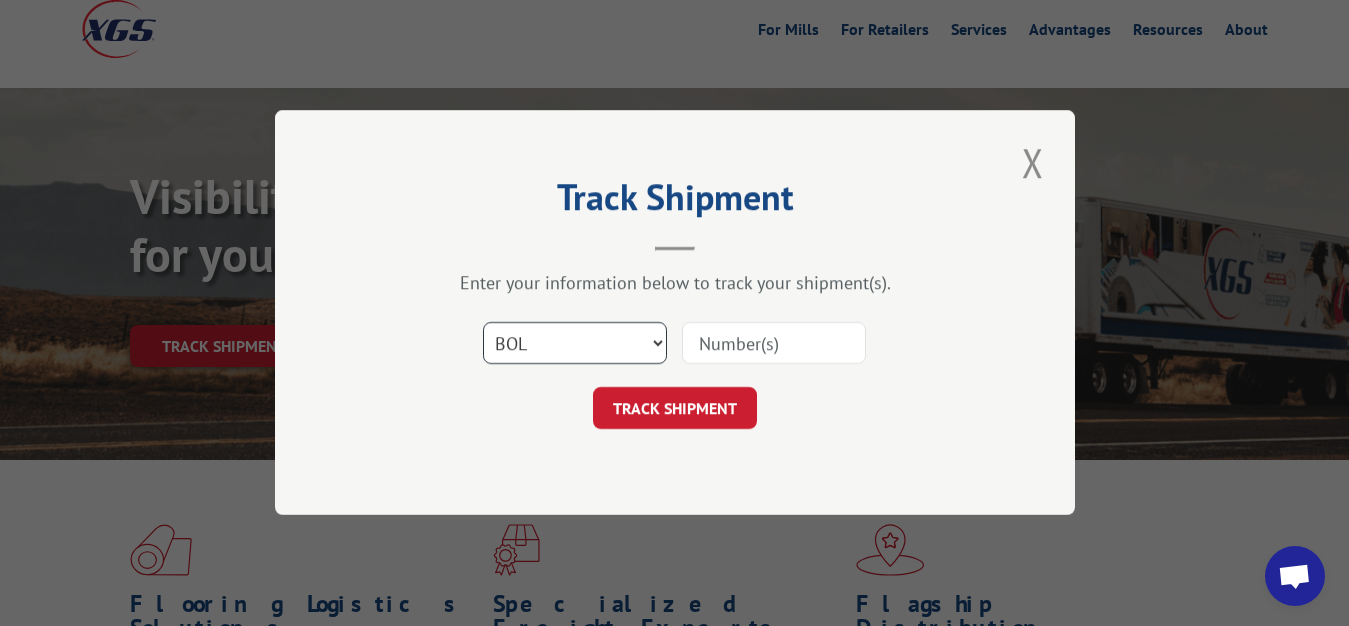 click on "BOL" at bounding box center (0, 0) 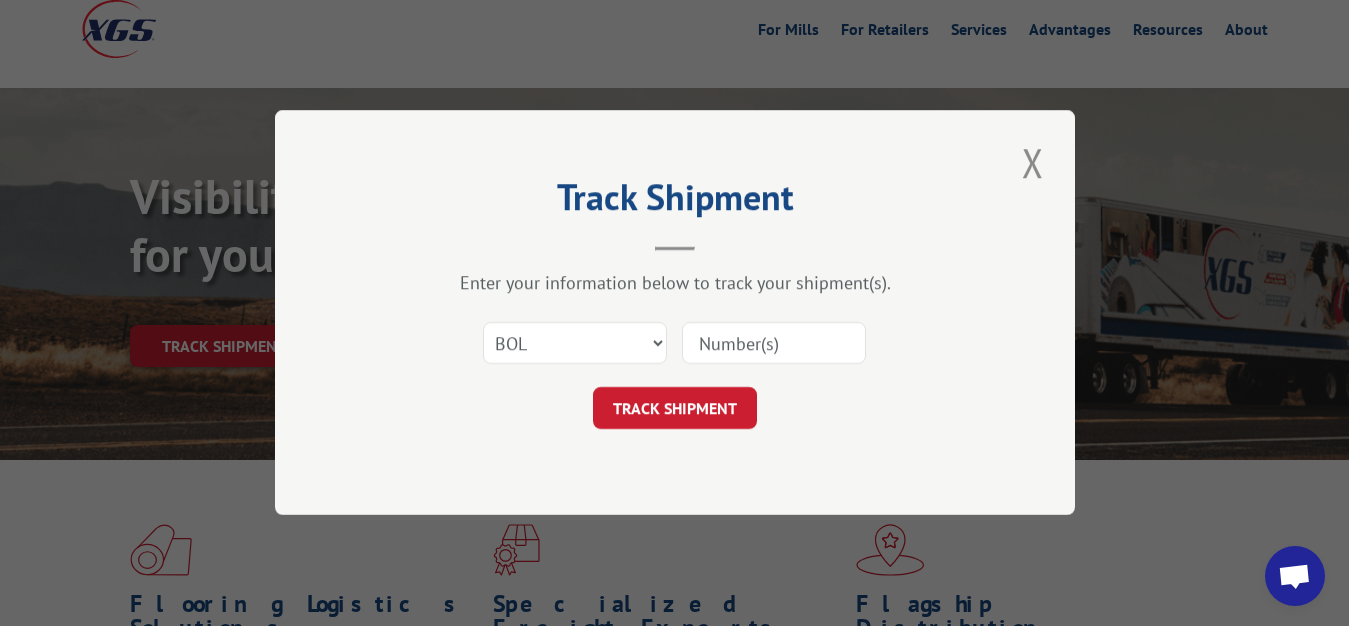 drag, startPoint x: 736, startPoint y: 349, endPoint x: 745, endPoint y: 298, distance: 51.78803 